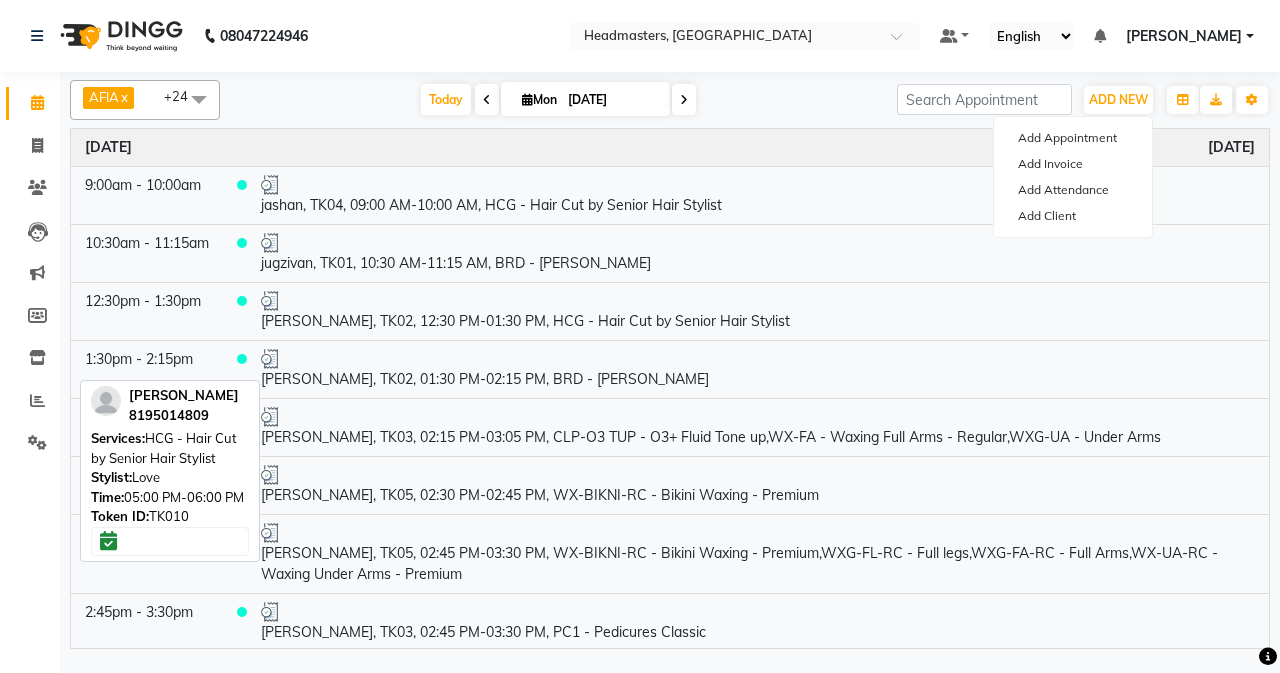 scroll, scrollTop: 0, scrollLeft: 0, axis: both 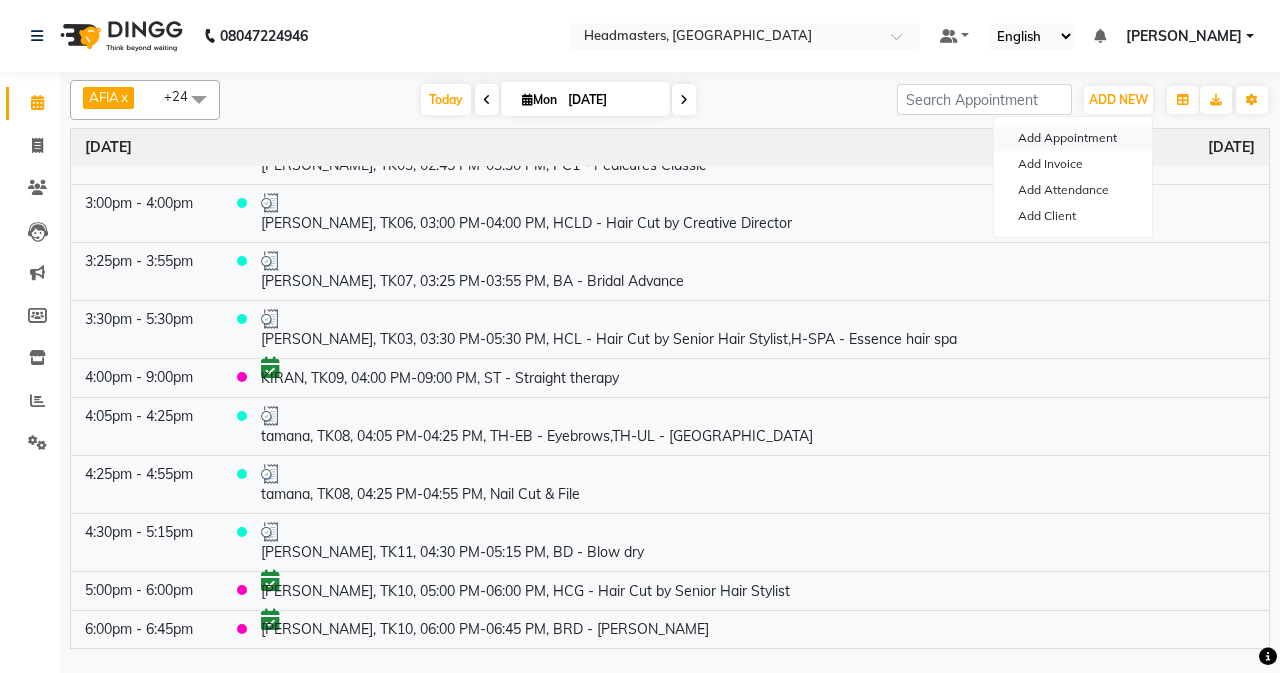 click on "Add Appointment" at bounding box center [1073, 138] 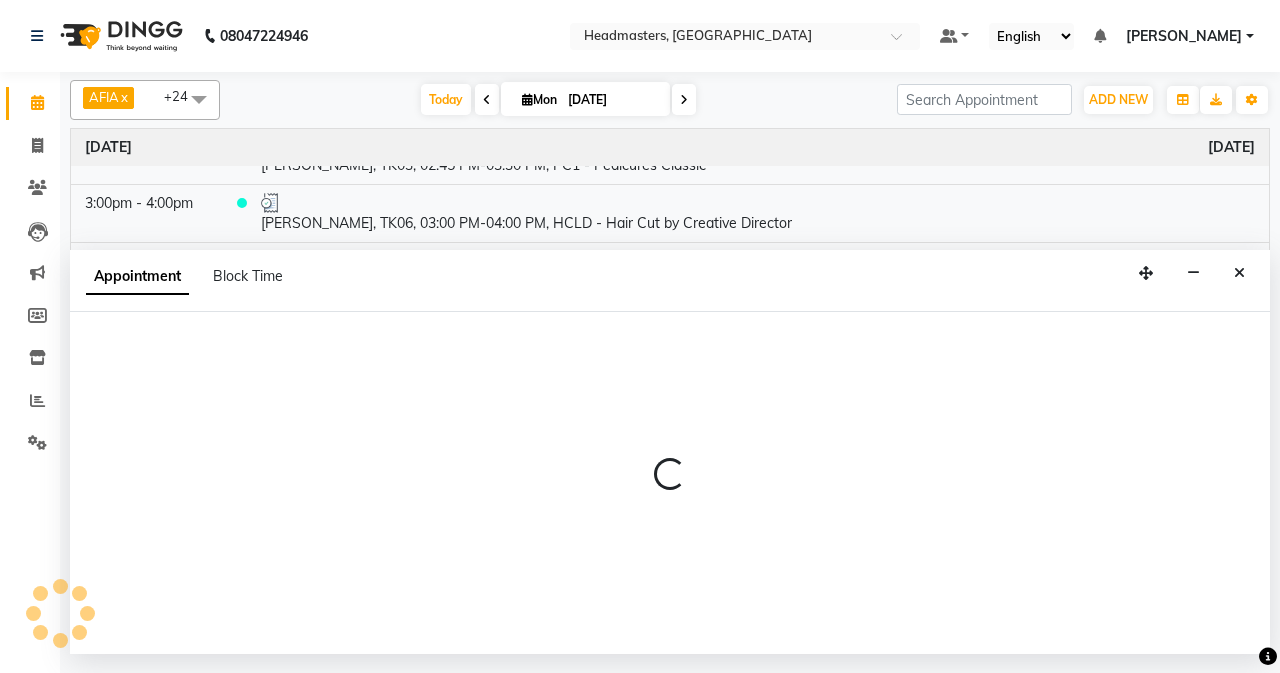 select on "tentative" 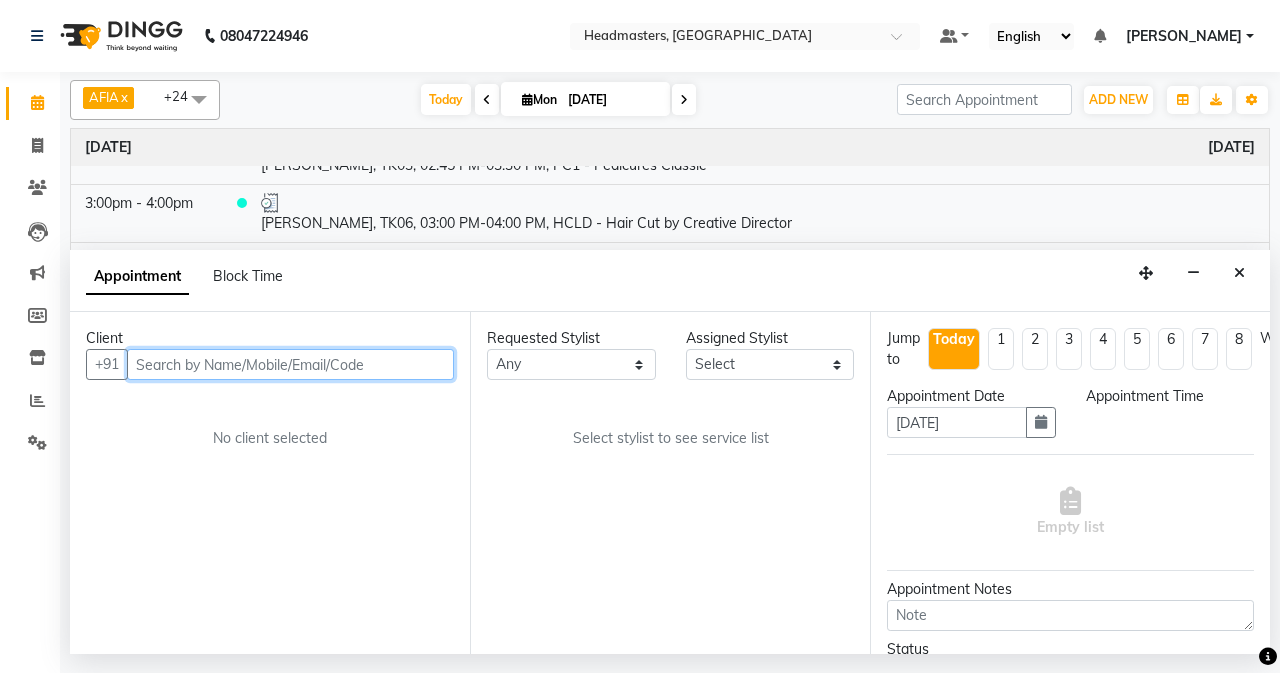 select on "540" 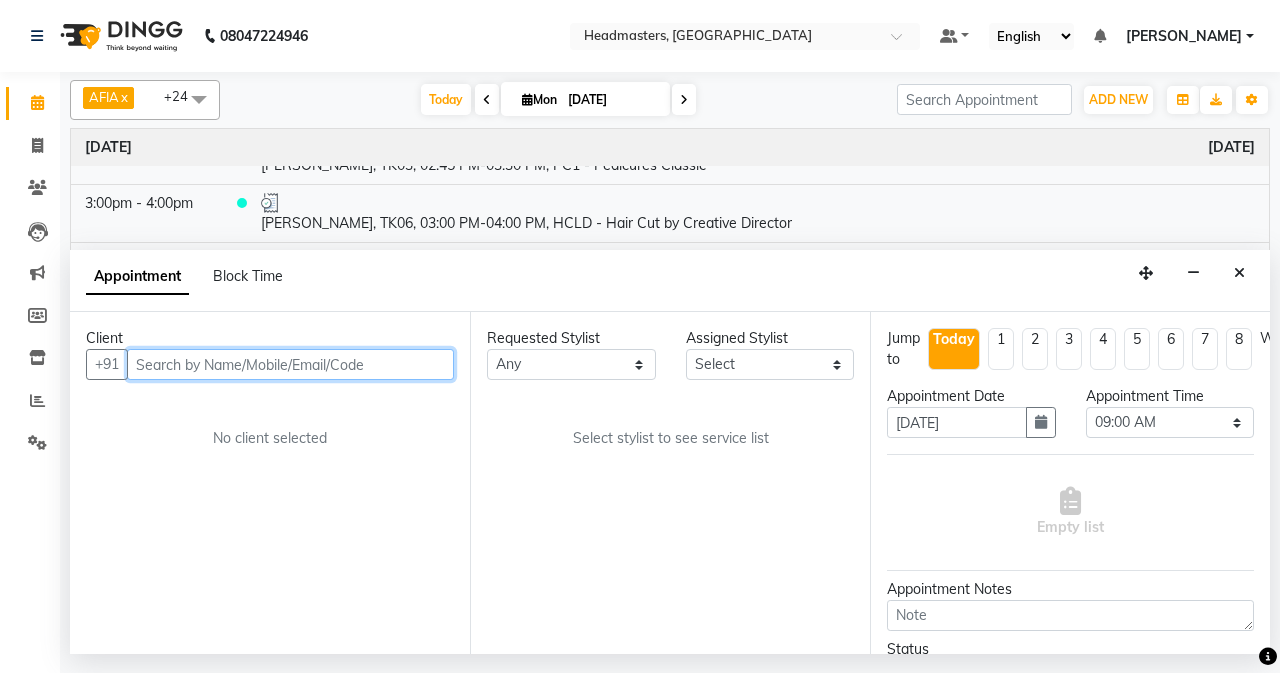 click at bounding box center [290, 364] 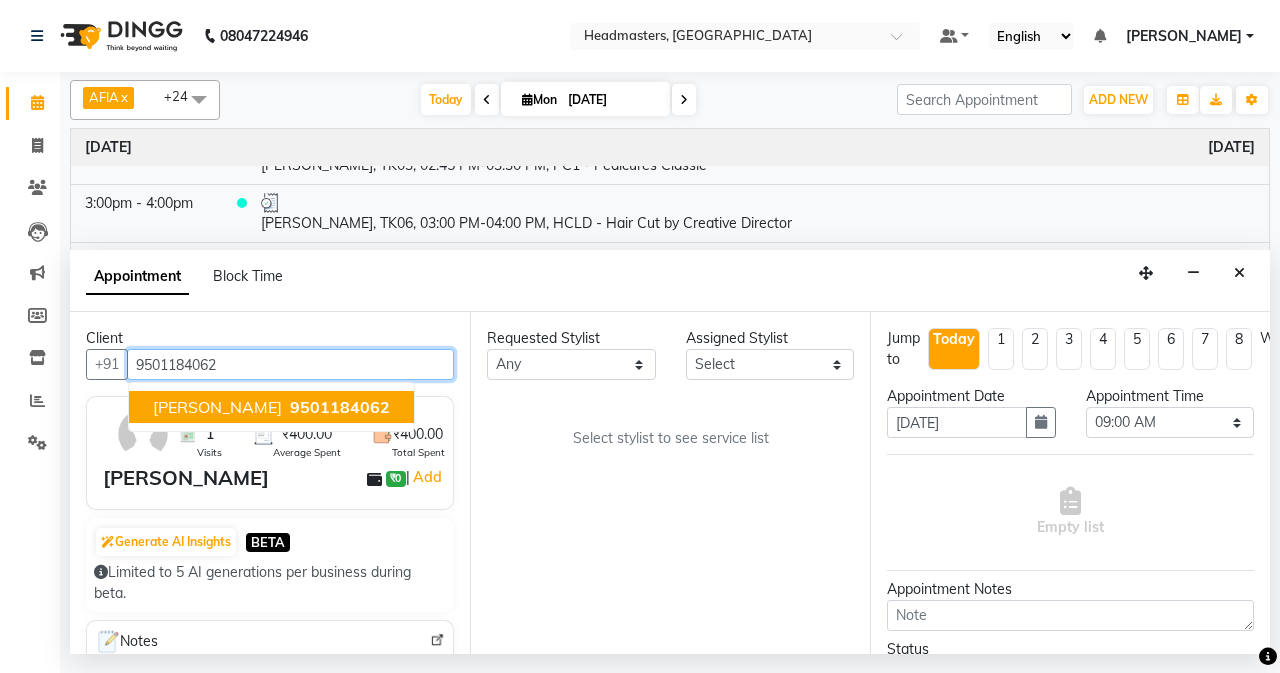 click on "9501184062" at bounding box center (340, 407) 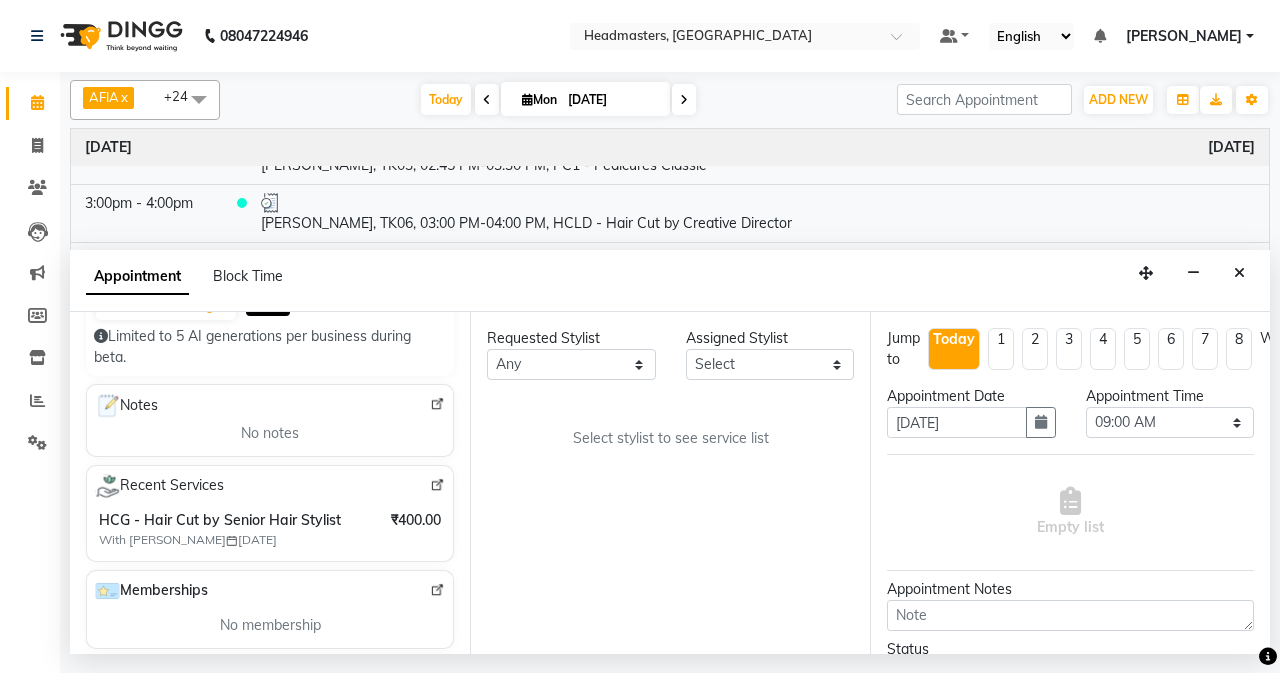 scroll, scrollTop: 300, scrollLeft: 0, axis: vertical 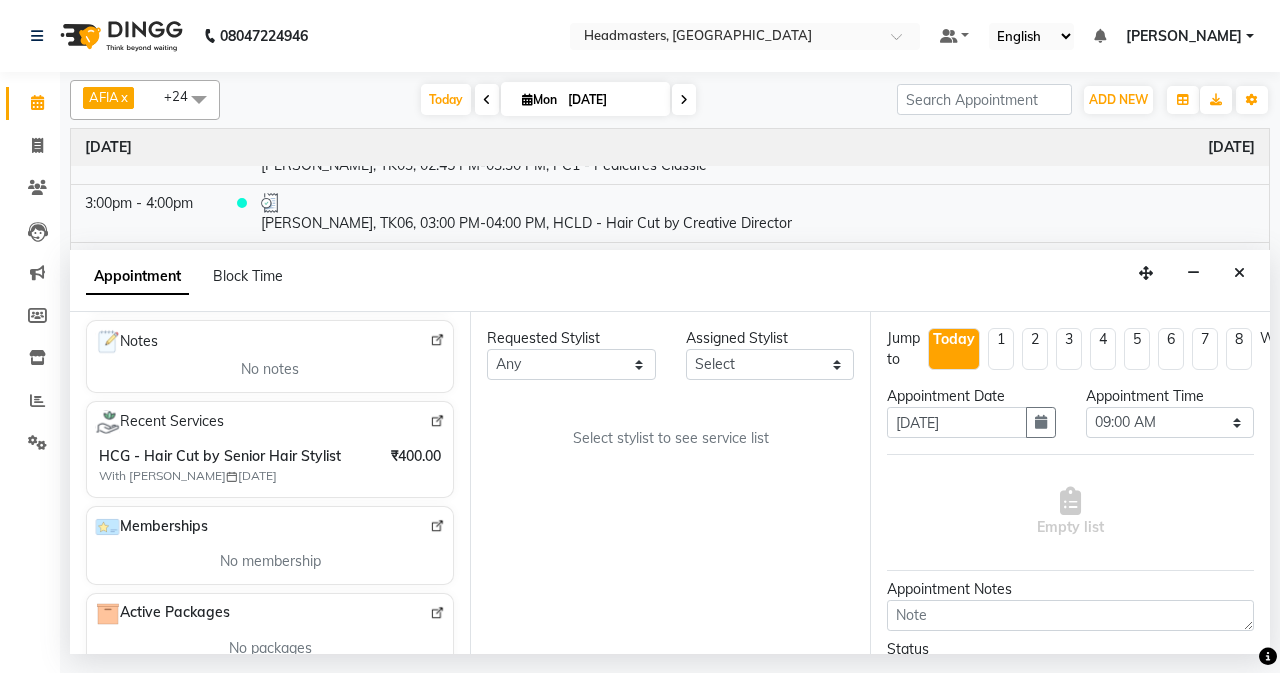 type on "9501184062" 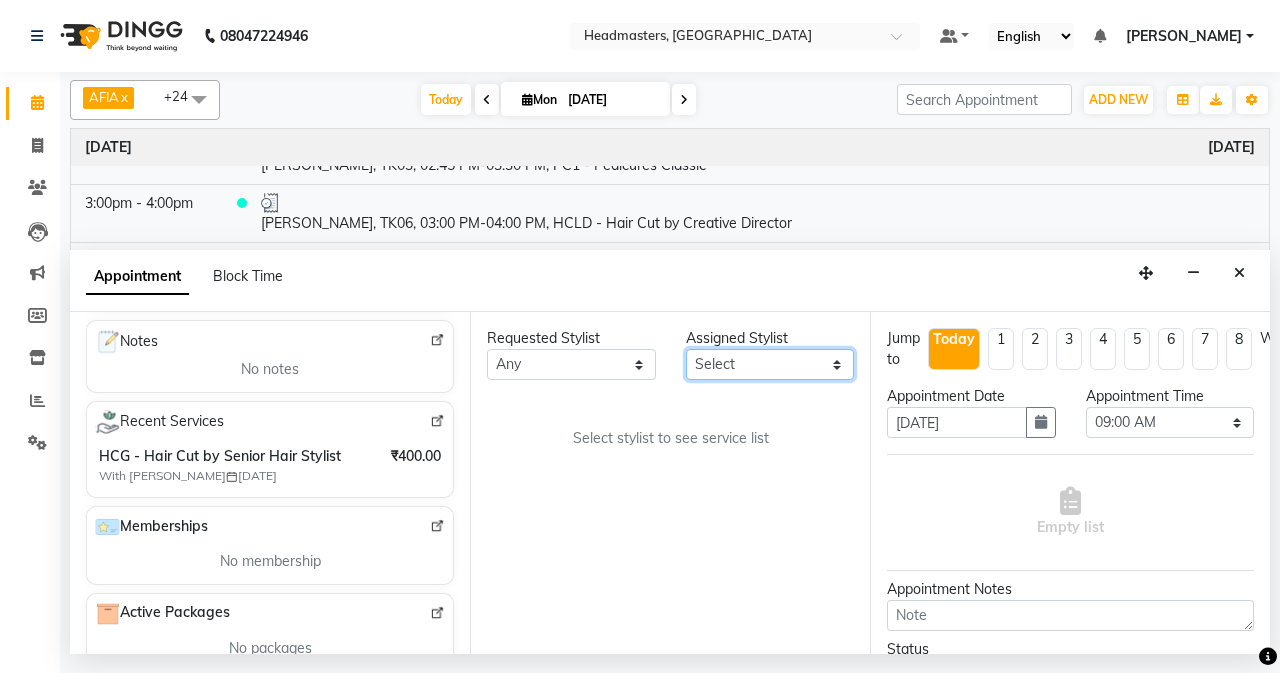 click on "Select AFIA Anjali [PERSON_NAME] [PERSON_NAME]  [PERSON_NAME] HEAD [PERSON_NAME]  [PERSON_NAME]  [PERSON_NAME]  [PERSON_NAME] Love [PERSON_NAME]  [PERSON_NAME]  [PERSON_NAME]  [PERSON_NAME] [PERSON_NAME] [PERSON_NAME]  [PERSON_NAME]  [PERSON_NAME]" at bounding box center [770, 364] 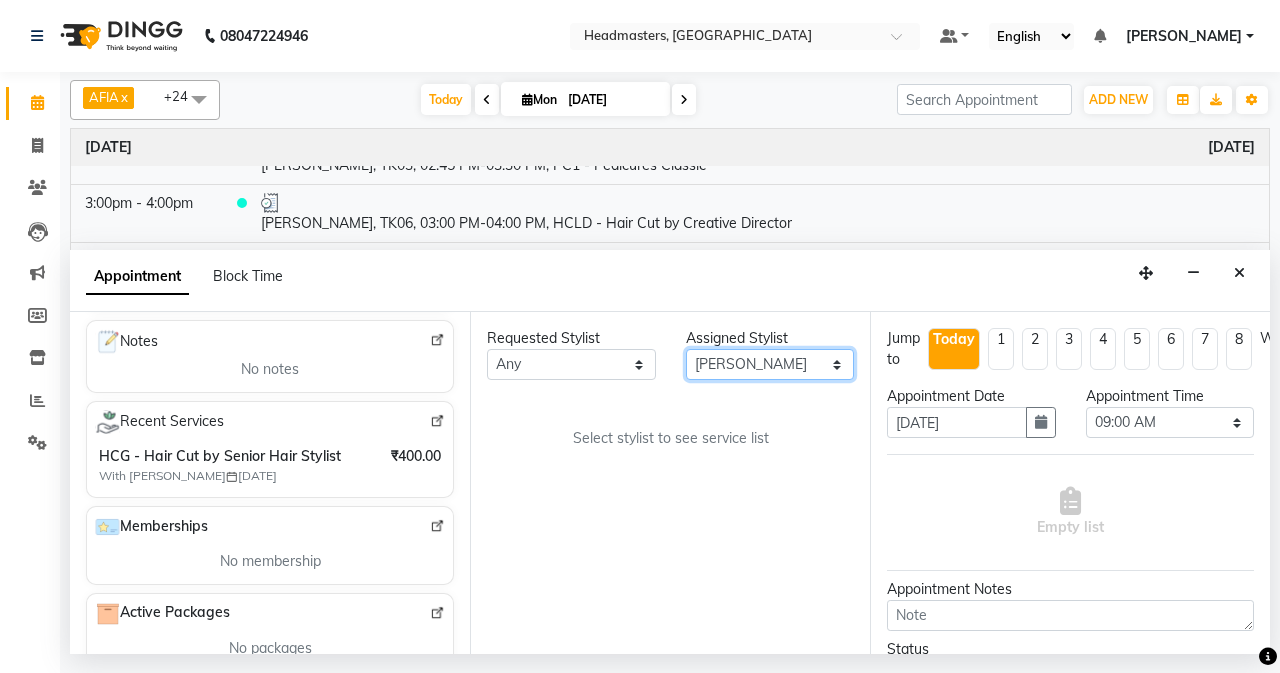 click on "Select AFIA Anjali [PERSON_NAME] [PERSON_NAME]  [PERSON_NAME] HEAD [PERSON_NAME]  [PERSON_NAME]  [PERSON_NAME]  [PERSON_NAME] Love [PERSON_NAME]  [PERSON_NAME]  [PERSON_NAME]  [PERSON_NAME] [PERSON_NAME] [PERSON_NAME]  [PERSON_NAME]  [PERSON_NAME]" at bounding box center [770, 364] 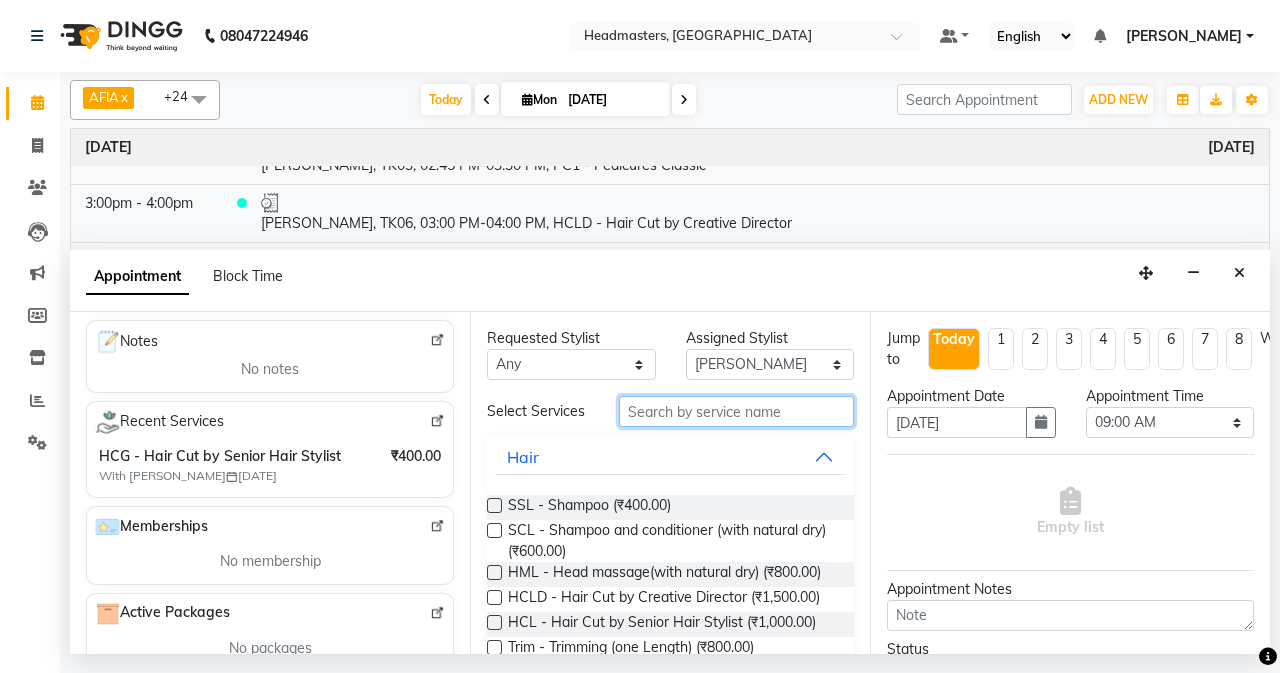 click at bounding box center [736, 411] 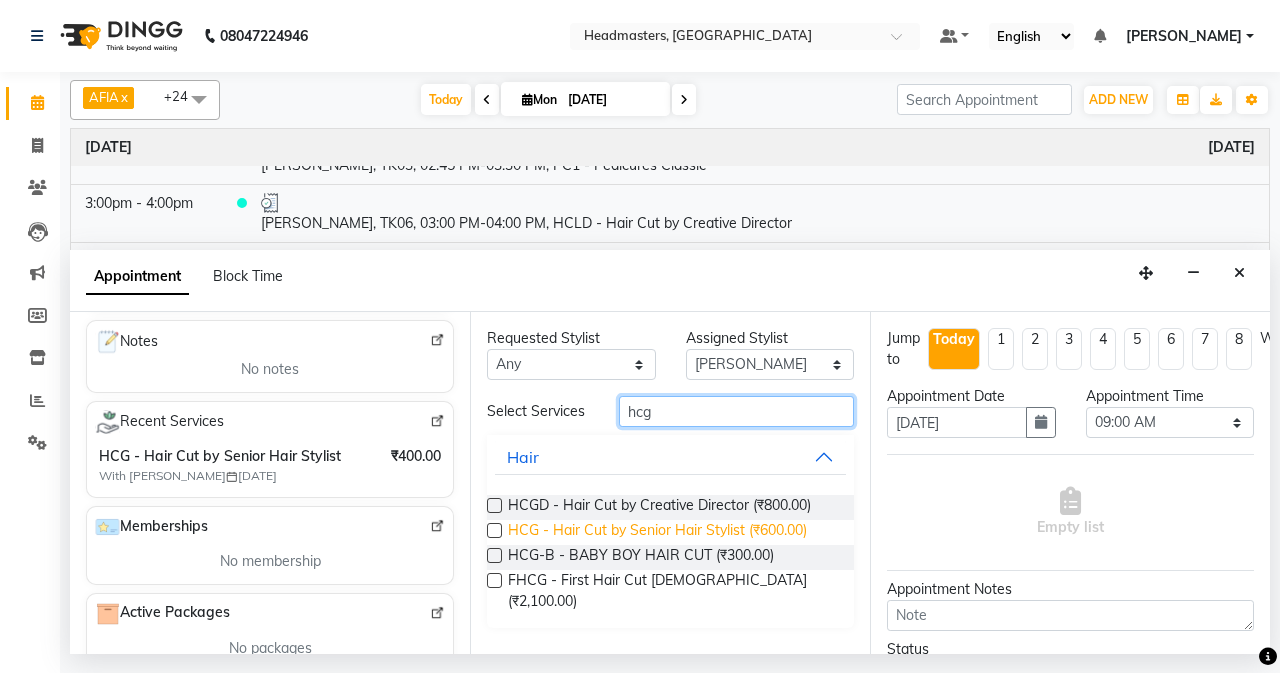 type on "hcg" 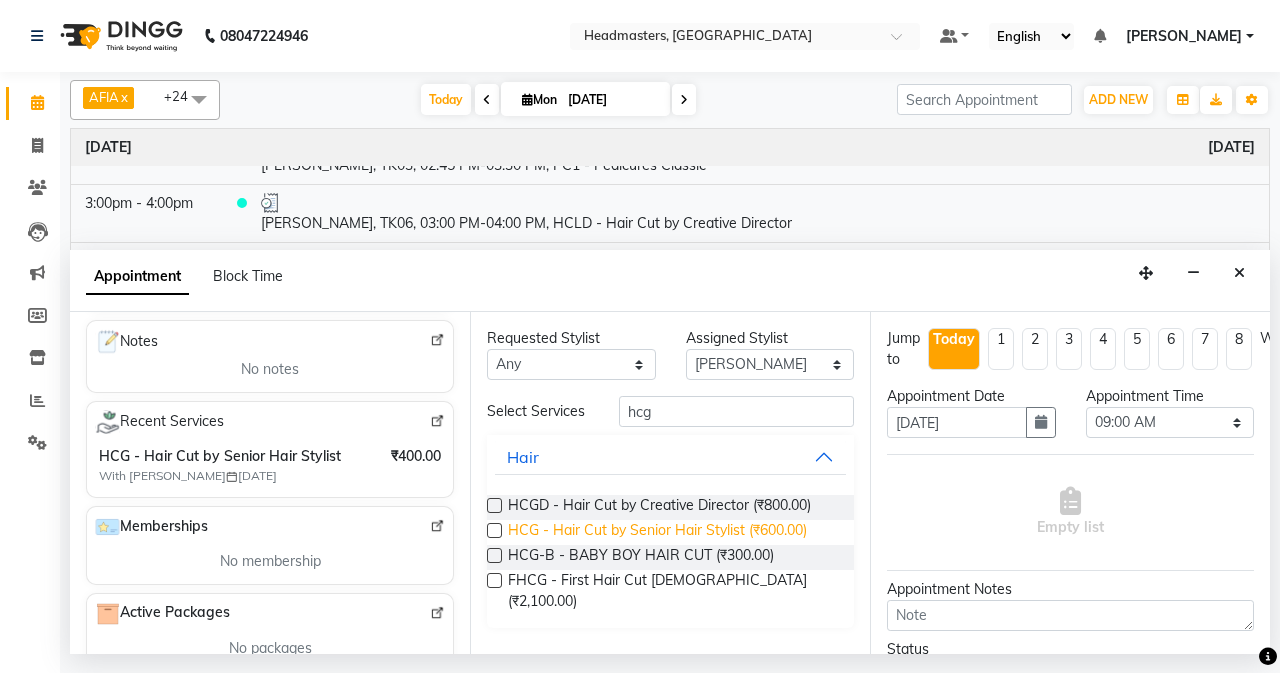 click on "HCG - Hair Cut by Senior Hair Stylist (₹600.00)" at bounding box center [657, 532] 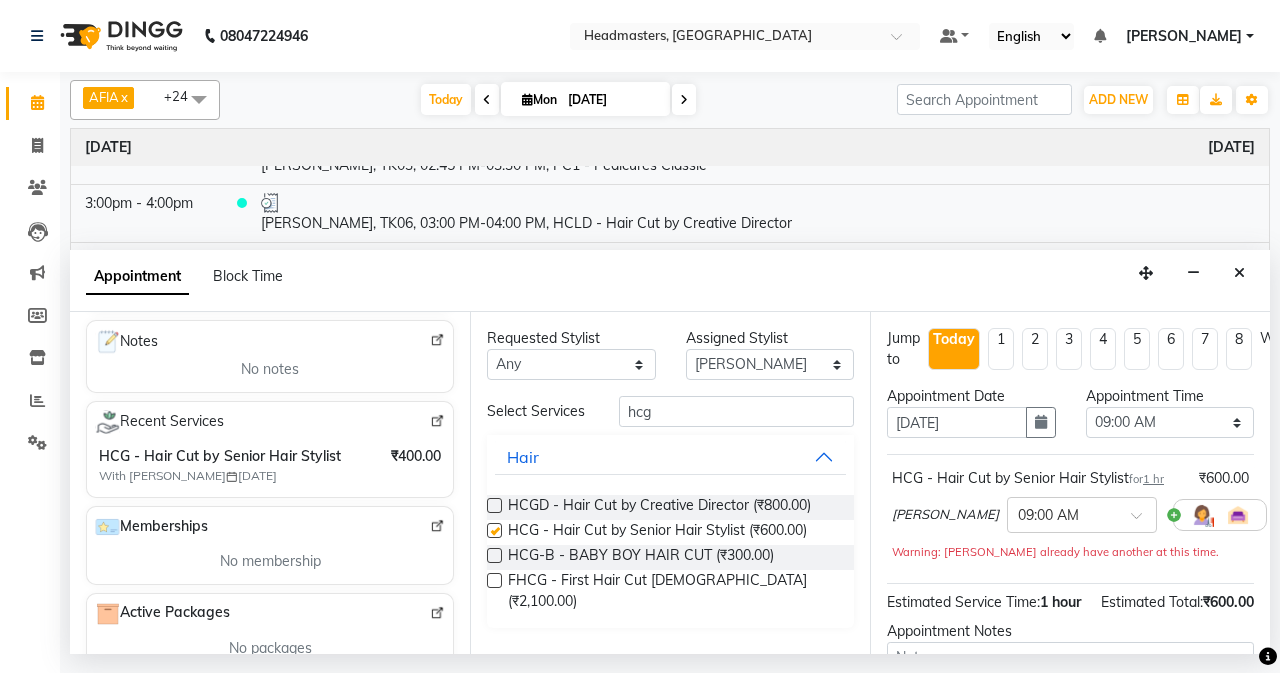 checkbox on "false" 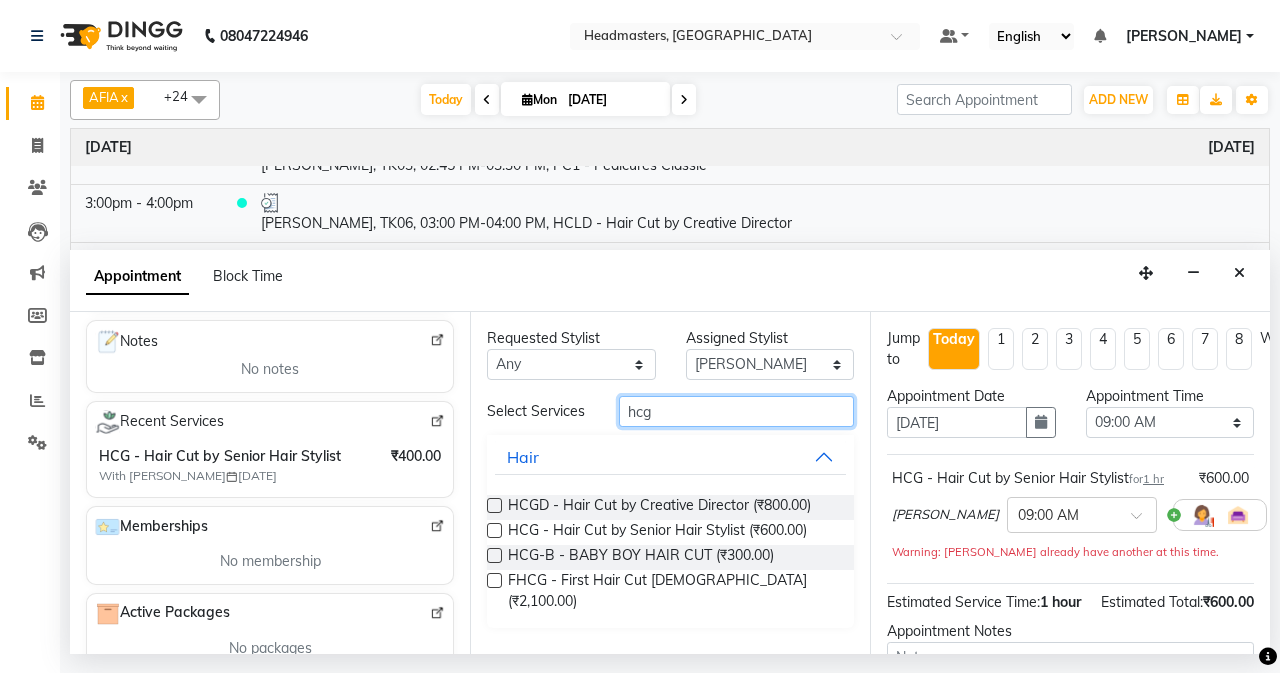 click on "hcg" at bounding box center [736, 411] 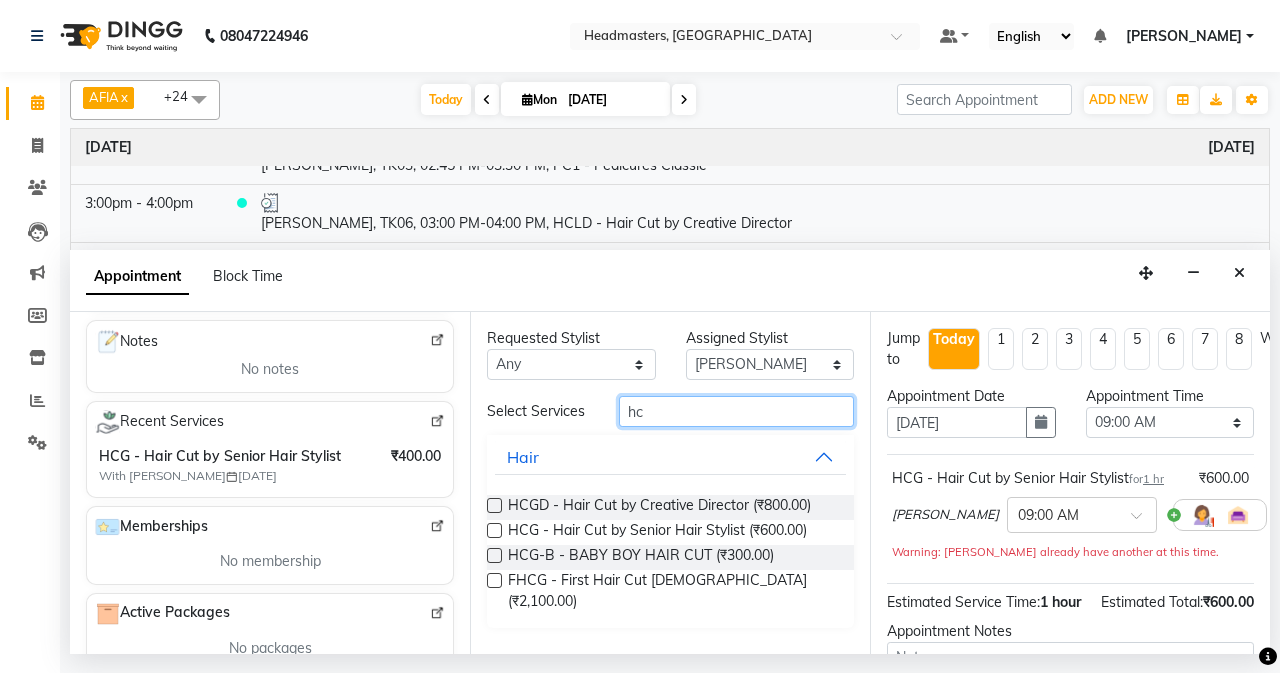 type on "h" 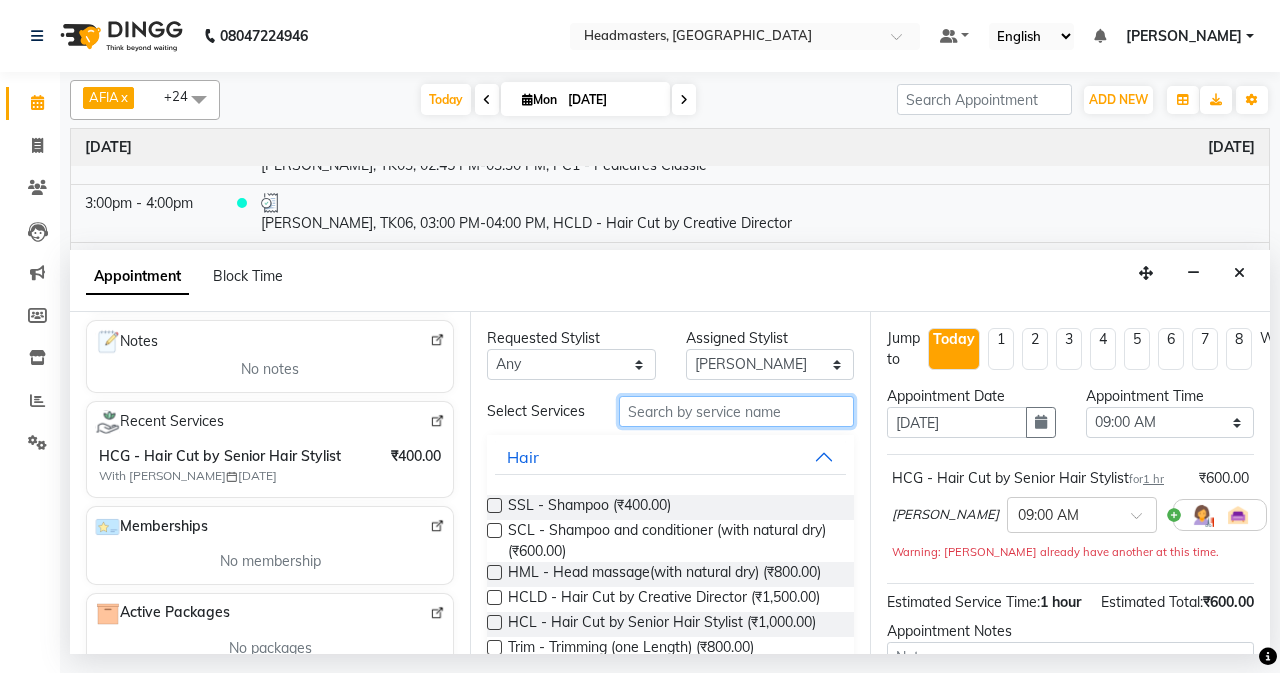 type 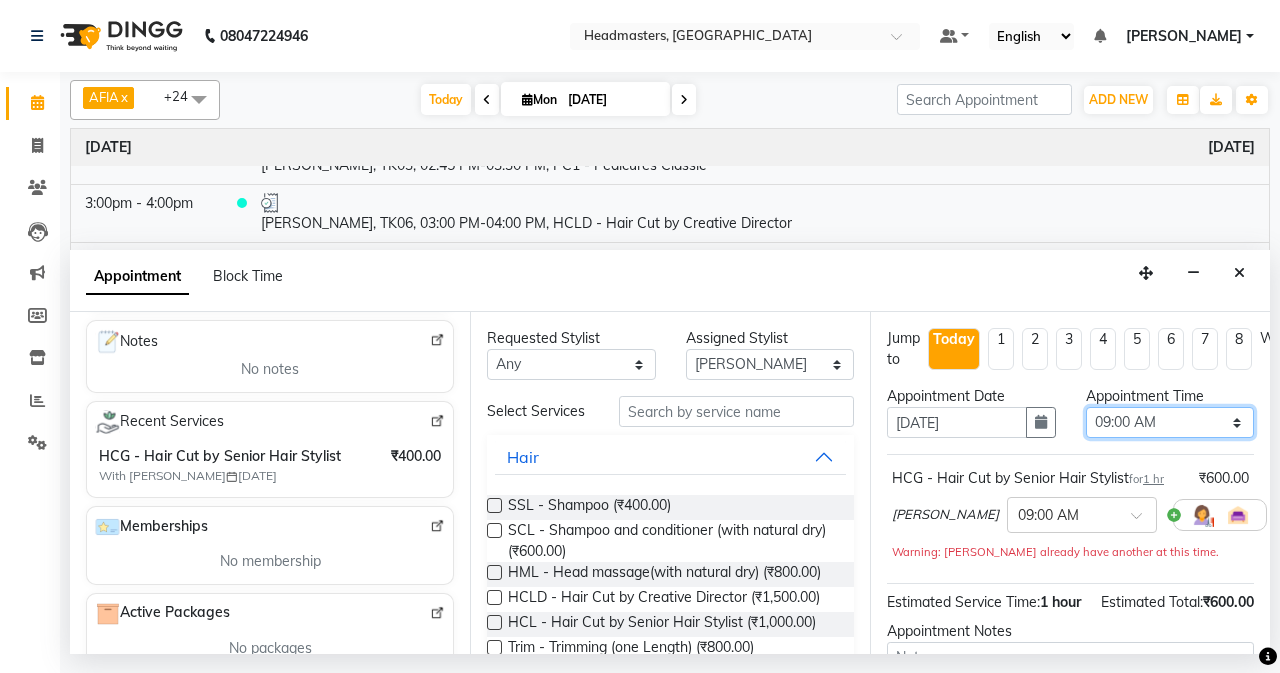click on "Select 09:00 AM 09:15 AM 09:30 AM 09:45 AM 10:00 AM 10:15 AM 10:30 AM 10:45 AM 11:00 AM 11:15 AM 11:30 AM 11:45 AM 12:00 PM 12:15 PM 12:30 PM 12:45 PM 01:00 PM 01:15 PM 01:30 PM 01:45 PM 02:00 PM 02:15 PM 02:30 PM 02:45 PM 03:00 PM 03:15 PM 03:30 PM 03:45 PM 04:00 PM 04:15 PM 04:30 PM 04:45 PM 05:00 PM 05:15 PM 05:30 PM 05:45 PM 06:00 PM 06:15 PM 06:30 PM 06:45 PM 07:00 PM 07:15 PM 07:30 PM 07:45 PM 08:00 PM" at bounding box center [1170, 422] 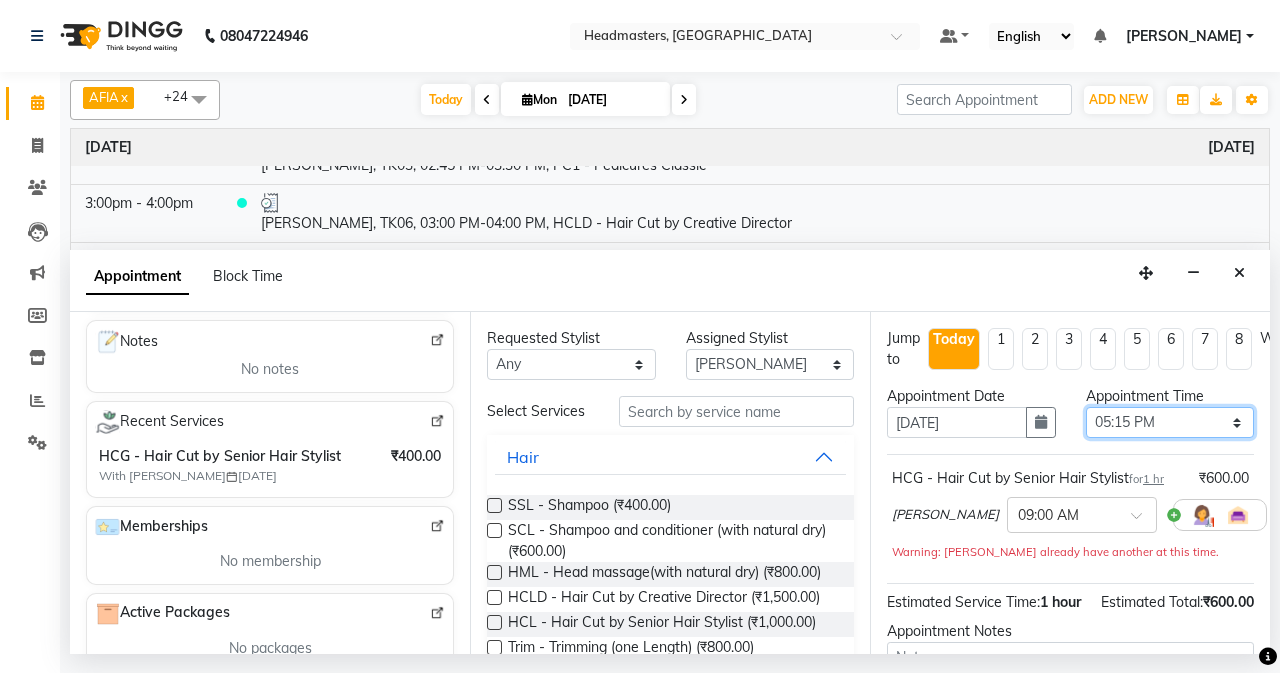click on "Select 09:00 AM 09:15 AM 09:30 AM 09:45 AM 10:00 AM 10:15 AM 10:30 AM 10:45 AM 11:00 AM 11:15 AM 11:30 AM 11:45 AM 12:00 PM 12:15 PM 12:30 PM 12:45 PM 01:00 PM 01:15 PM 01:30 PM 01:45 PM 02:00 PM 02:15 PM 02:30 PM 02:45 PM 03:00 PM 03:15 PM 03:30 PM 03:45 PM 04:00 PM 04:15 PM 04:30 PM 04:45 PM 05:00 PM 05:15 PM 05:30 PM 05:45 PM 06:00 PM 06:15 PM 06:30 PM 06:45 PM 07:00 PM 07:15 PM 07:30 PM 07:45 PM 08:00 PM" at bounding box center [1170, 422] 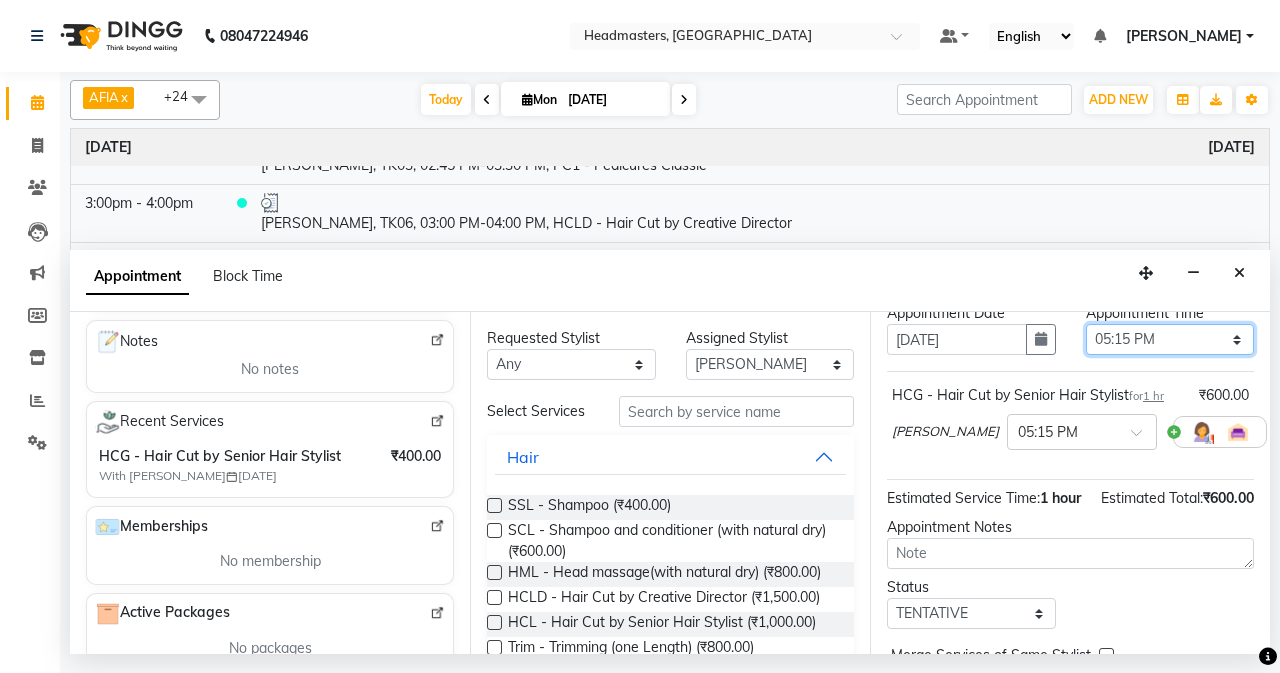 scroll, scrollTop: 187, scrollLeft: 0, axis: vertical 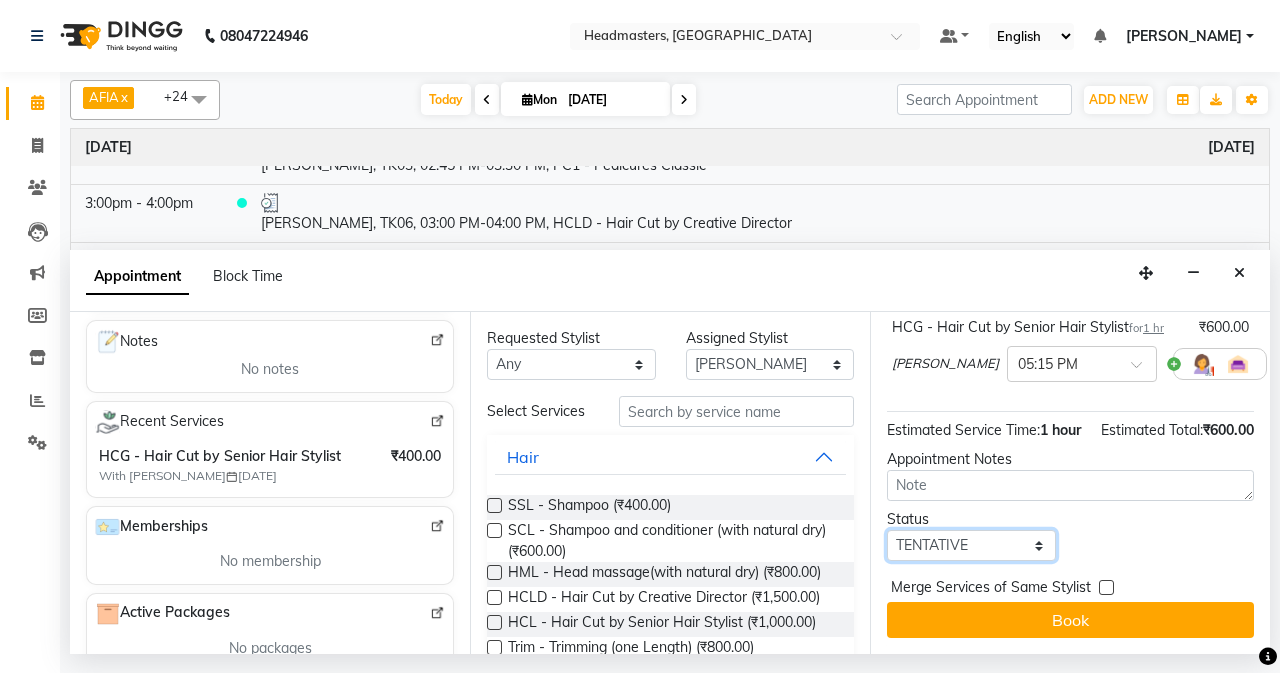 click on "Select TENTATIVE CONFIRM CHECK-IN UPCOMING" at bounding box center [971, 545] 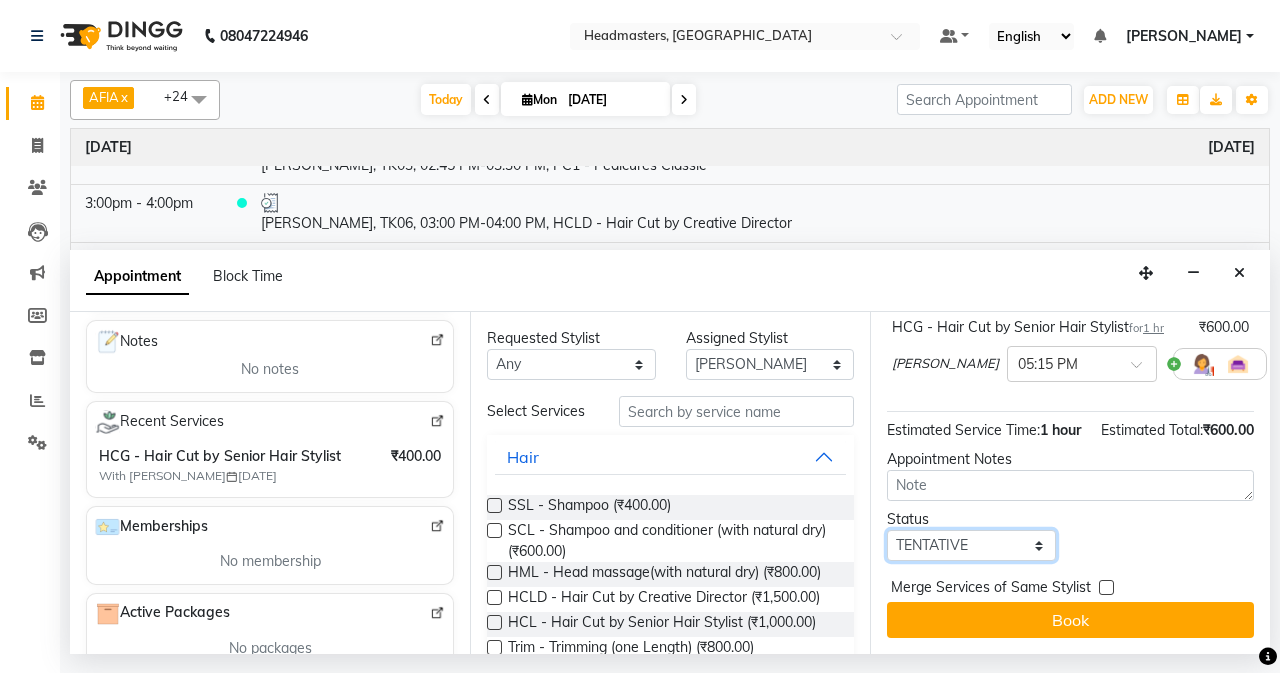 select on "confirm booking" 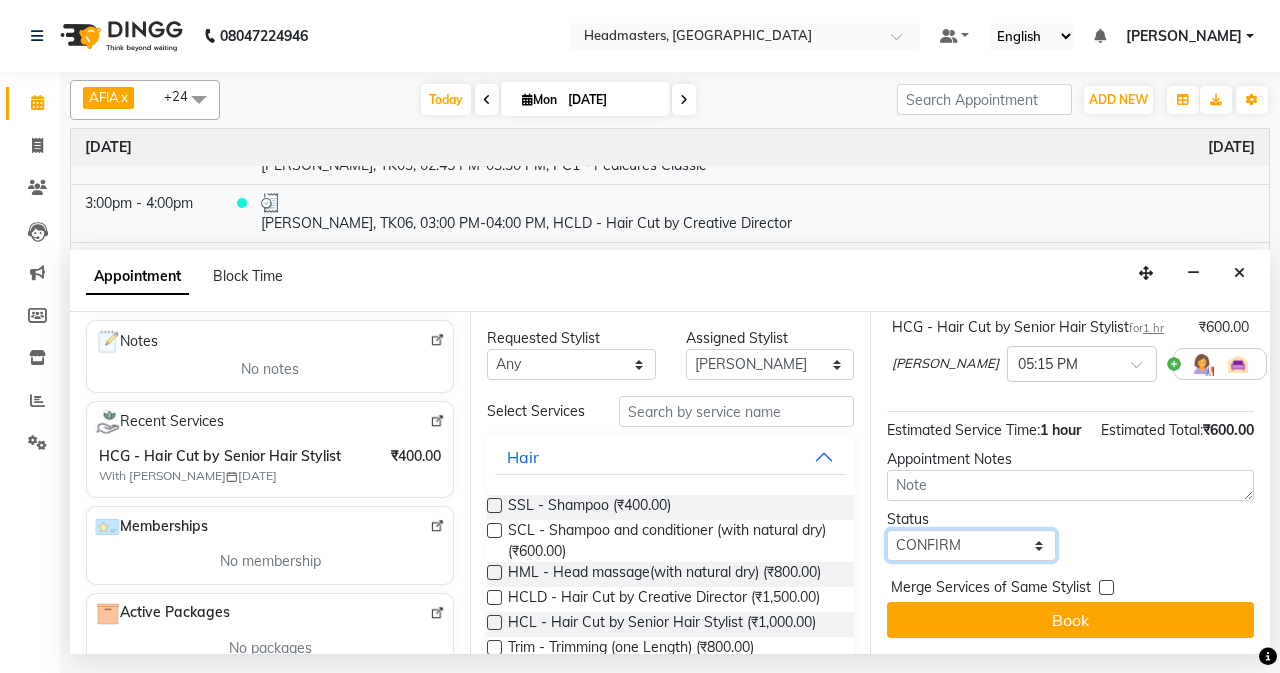 click on "Select TENTATIVE CONFIRM CHECK-IN UPCOMING" at bounding box center (971, 545) 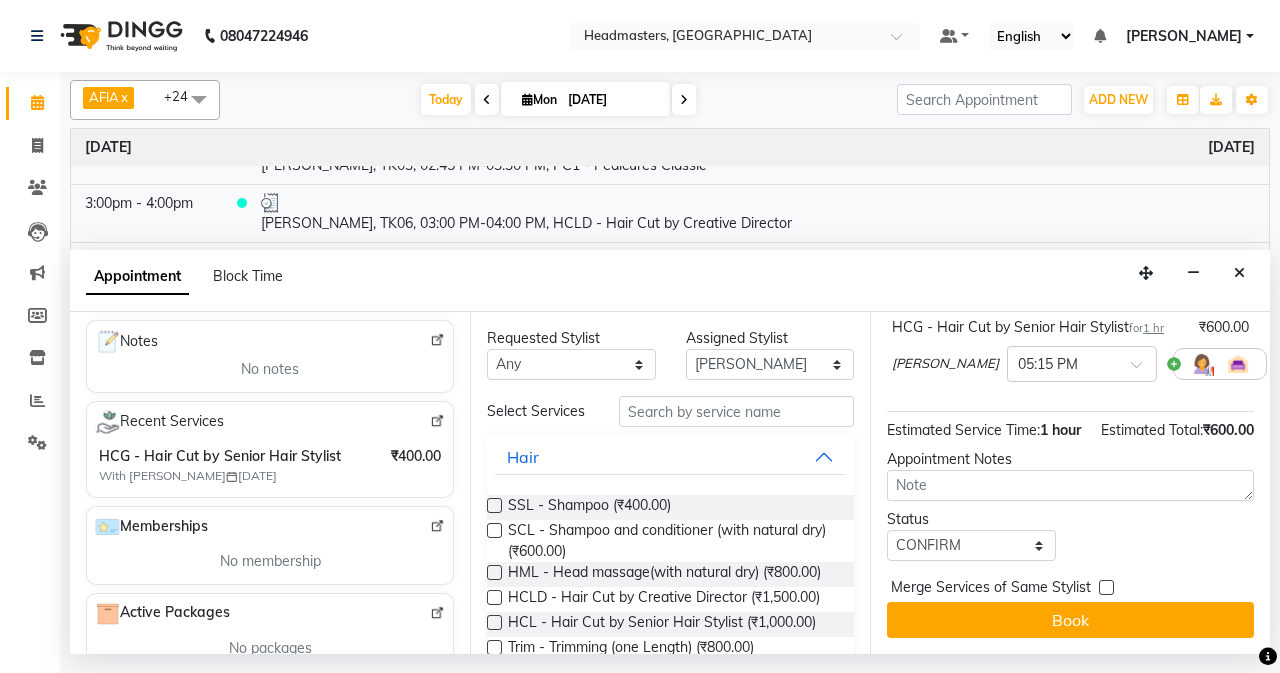 click on "Book" at bounding box center [1070, 620] 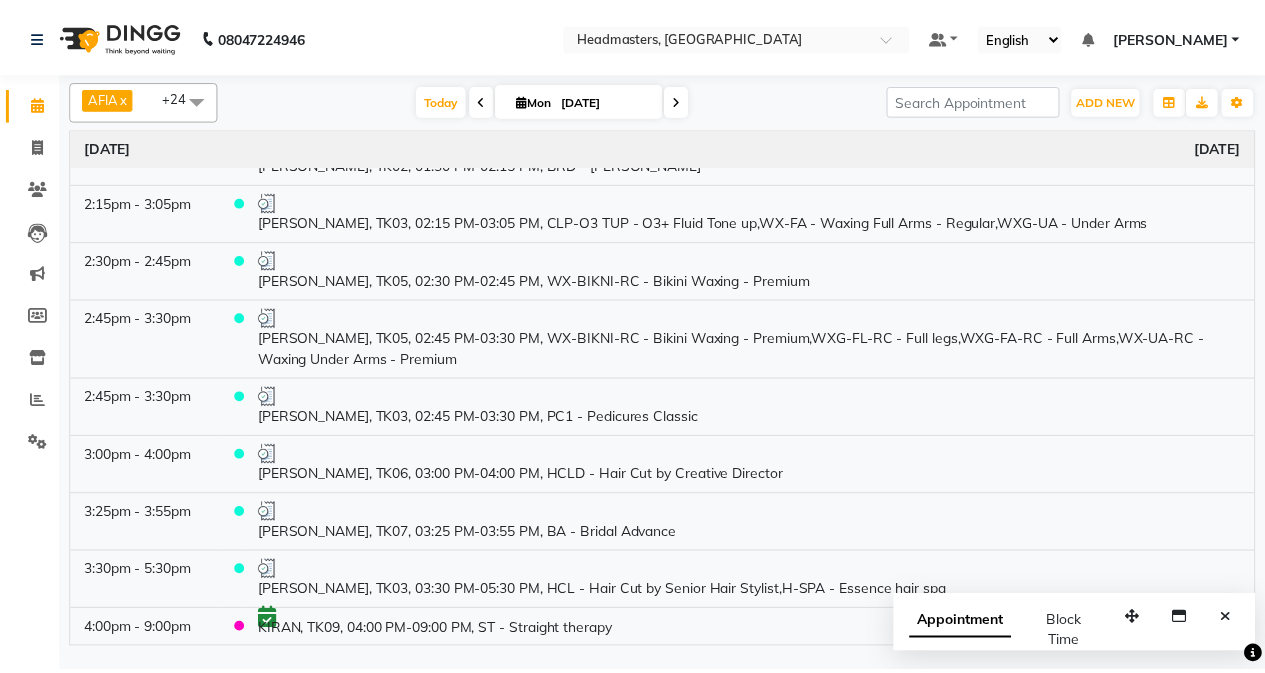 scroll, scrollTop: 500, scrollLeft: 0, axis: vertical 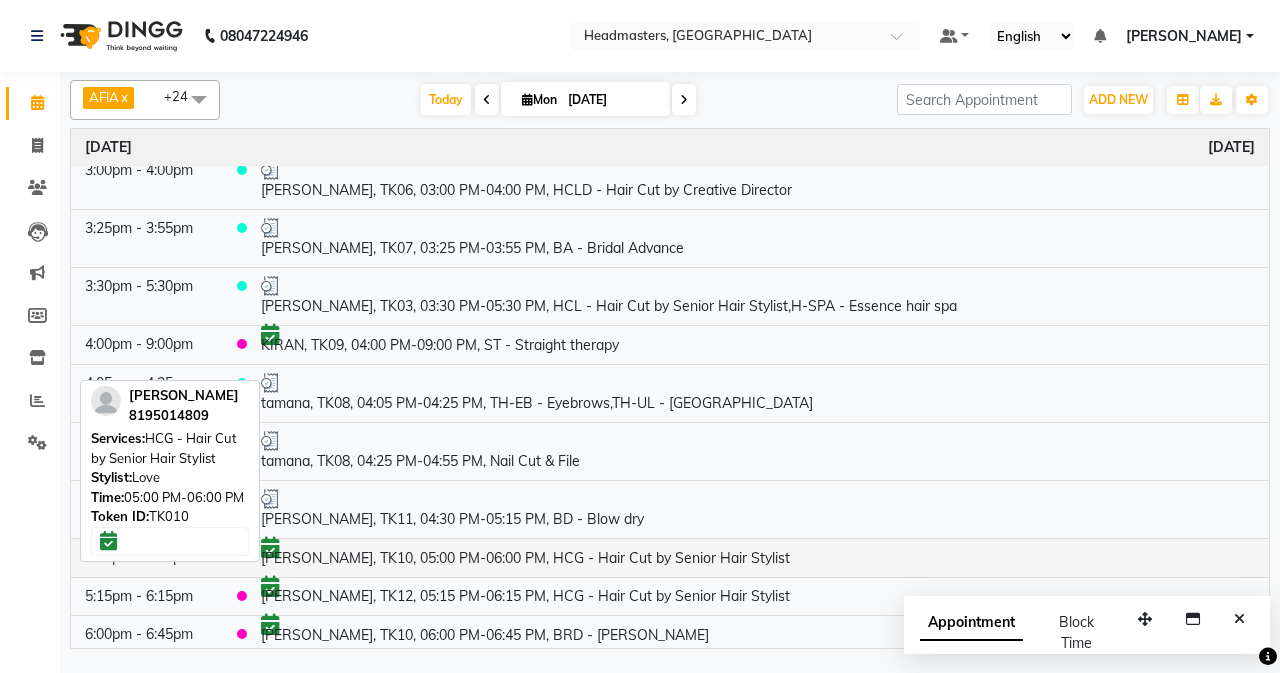 click at bounding box center (758, 547) 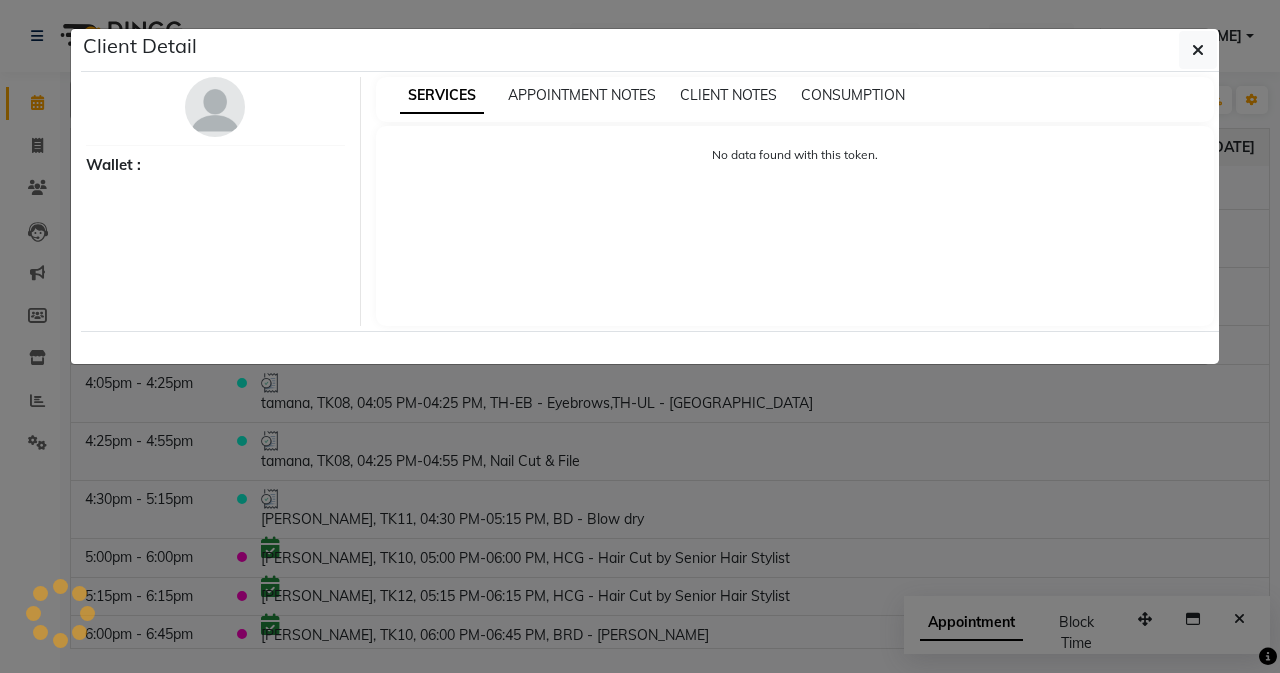 select on "6" 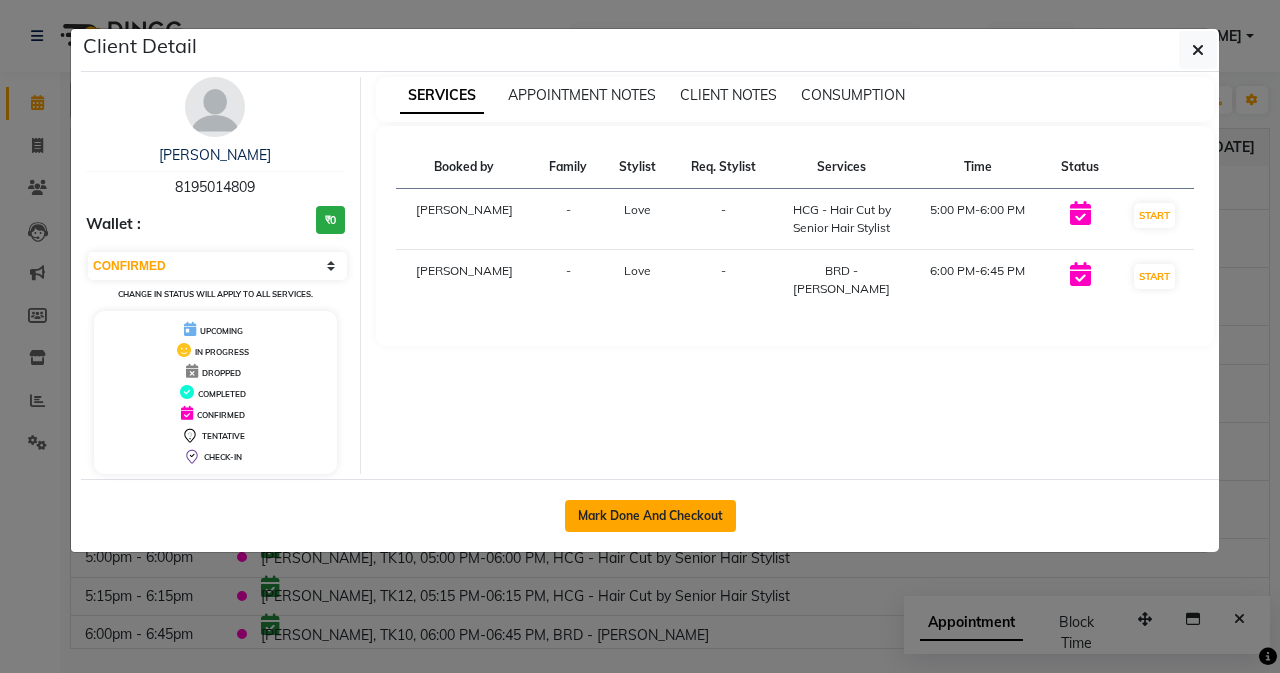 click on "Mark Done And Checkout" 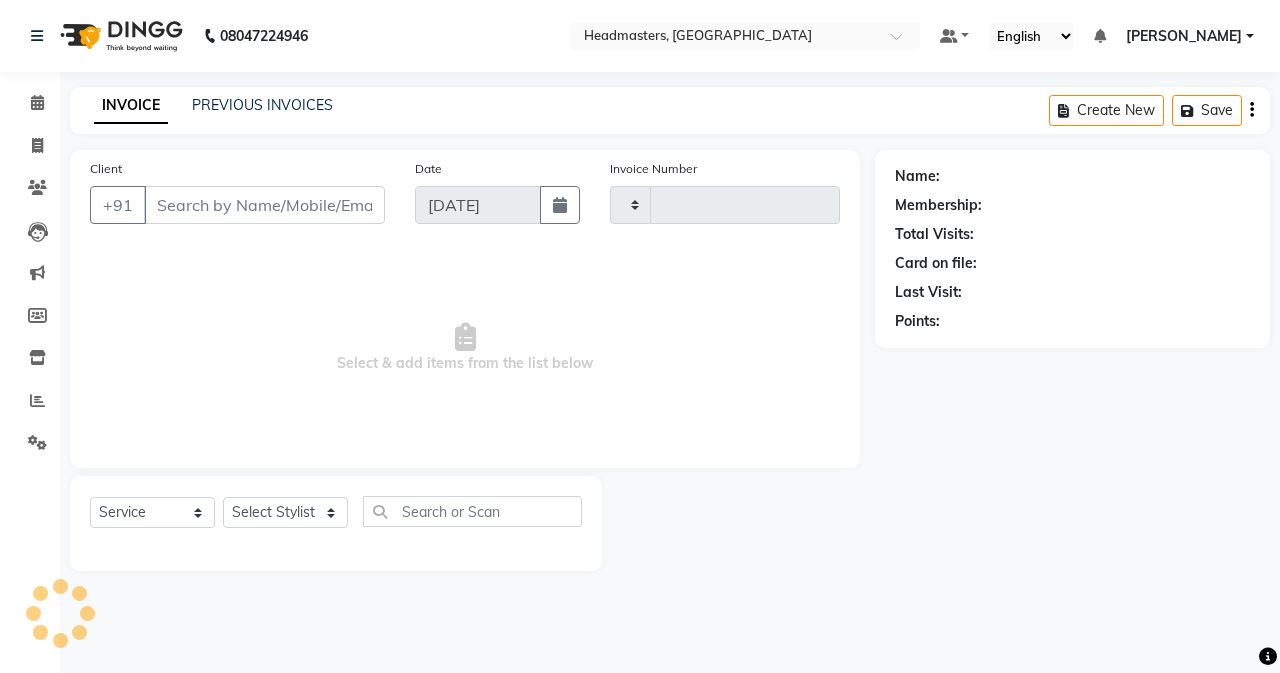 type on "2264" 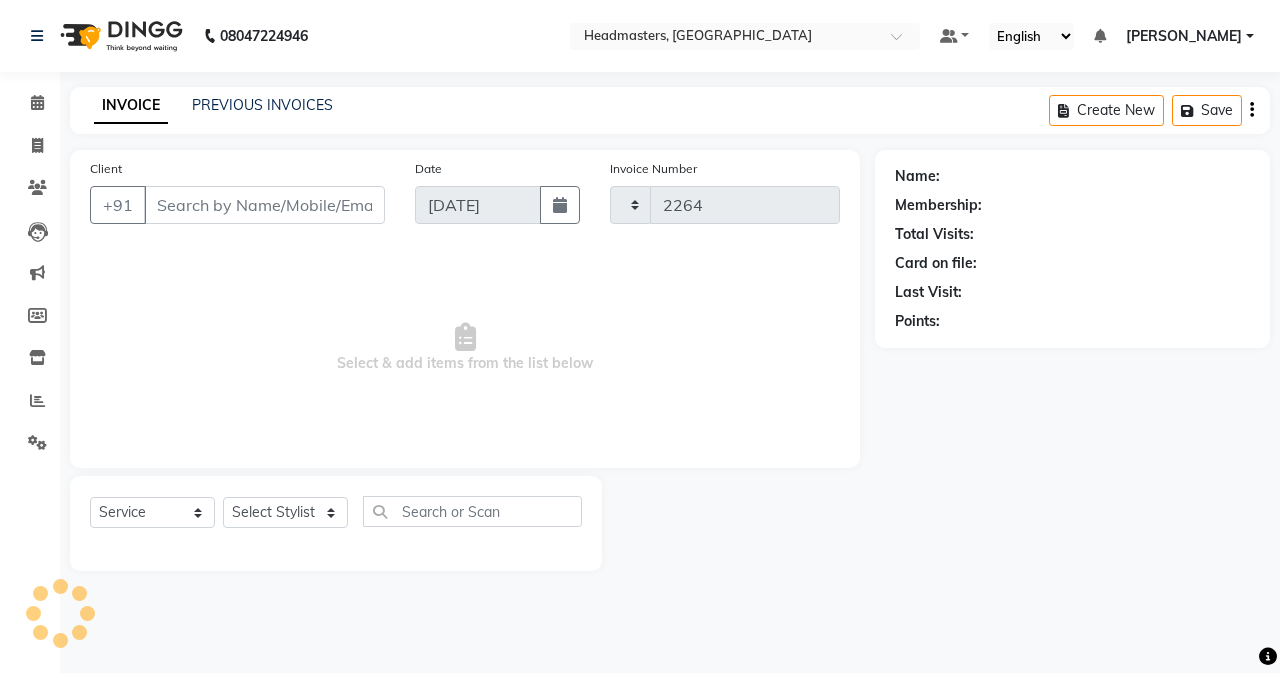 select on "7136" 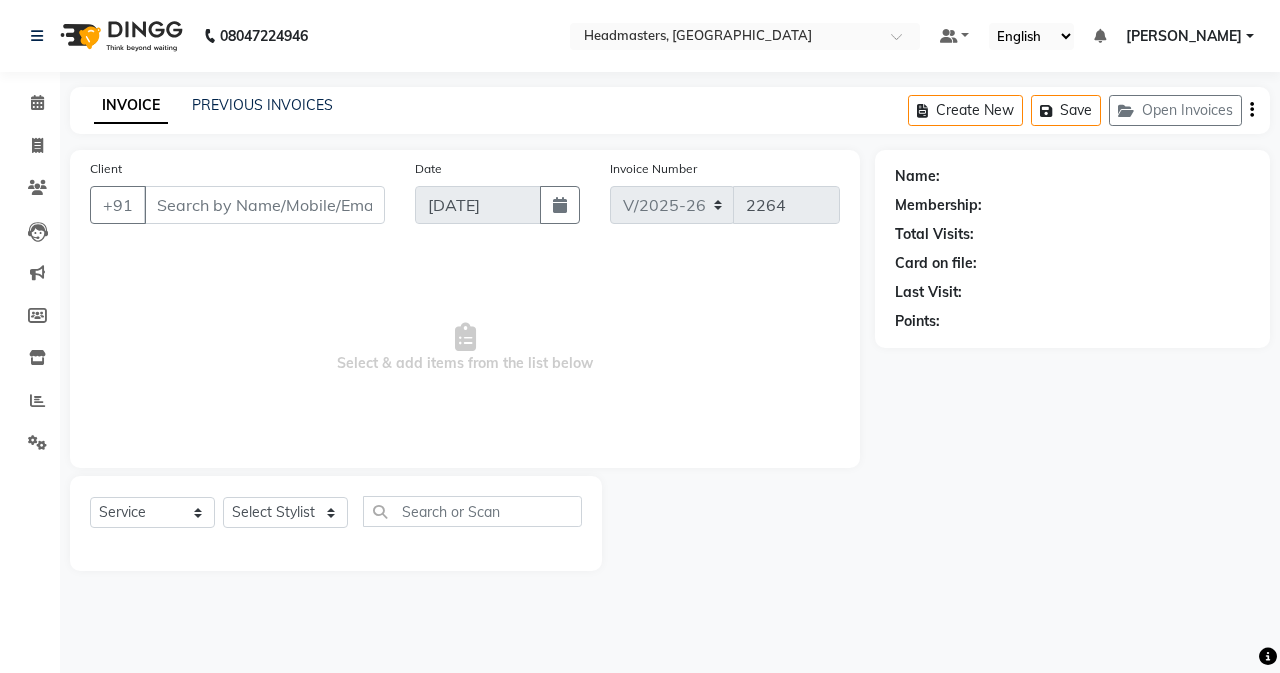 type on "8195014809" 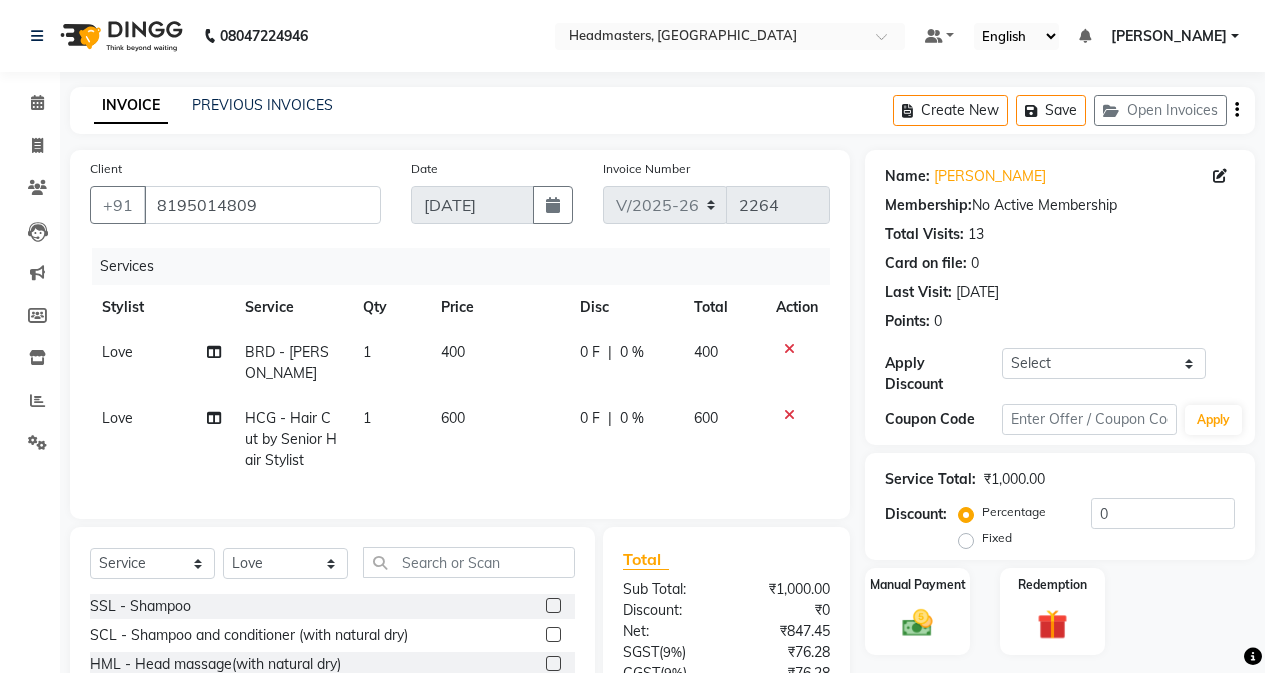 click on "Fixed" 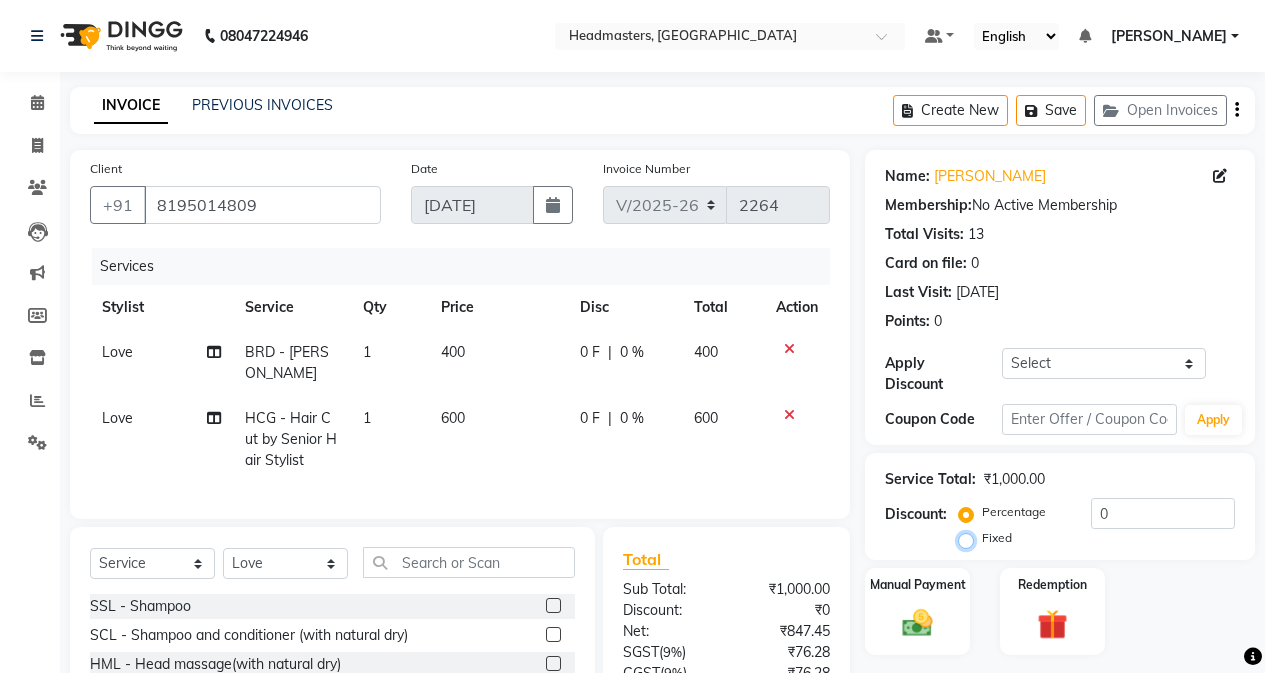 click on "Fixed" at bounding box center [970, 538] 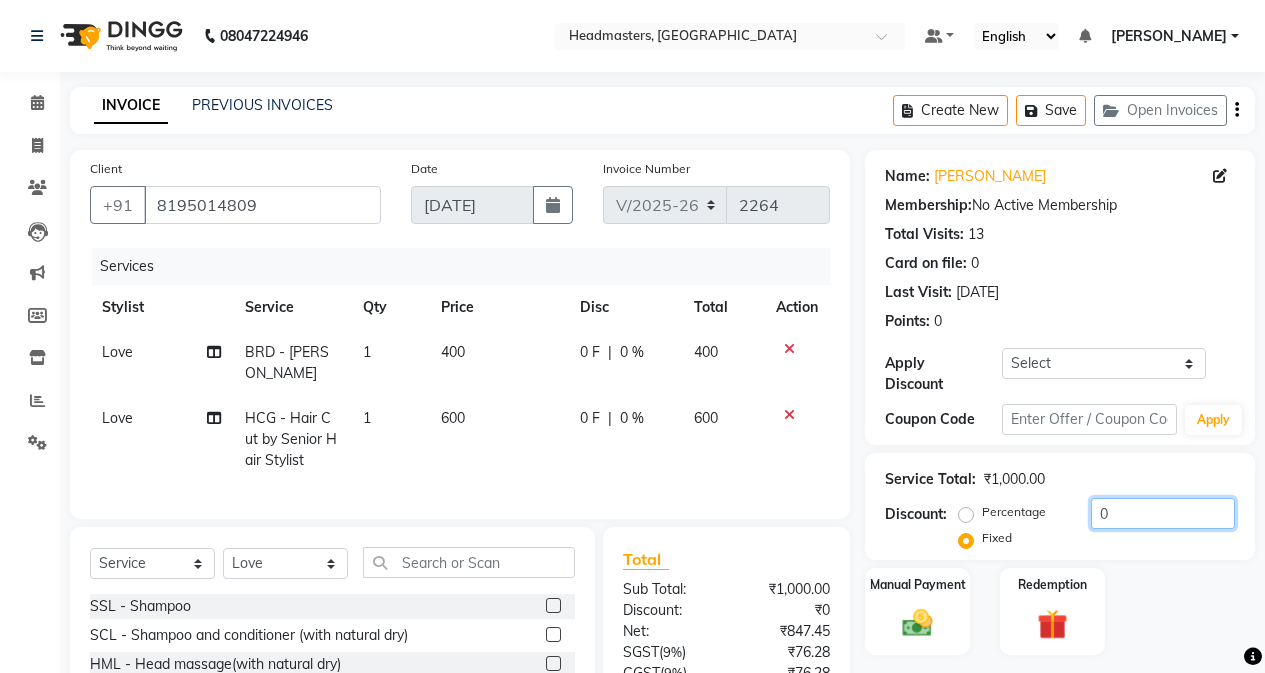 click on "0" 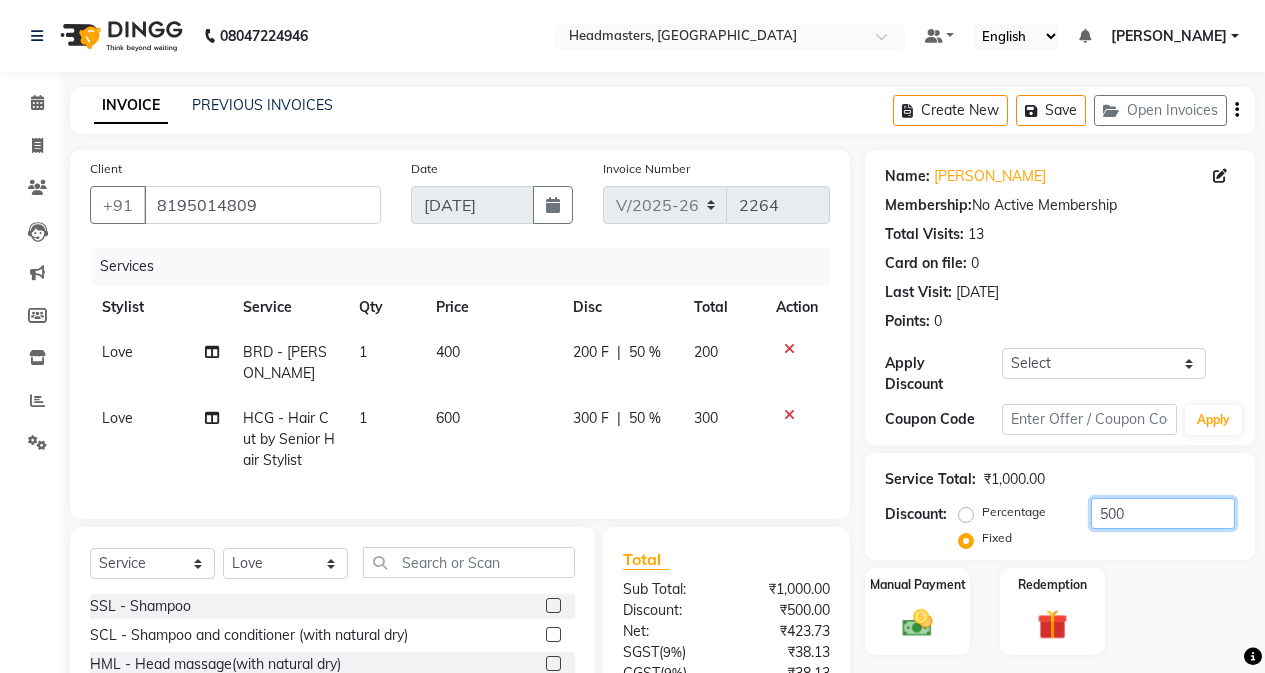 type on "500" 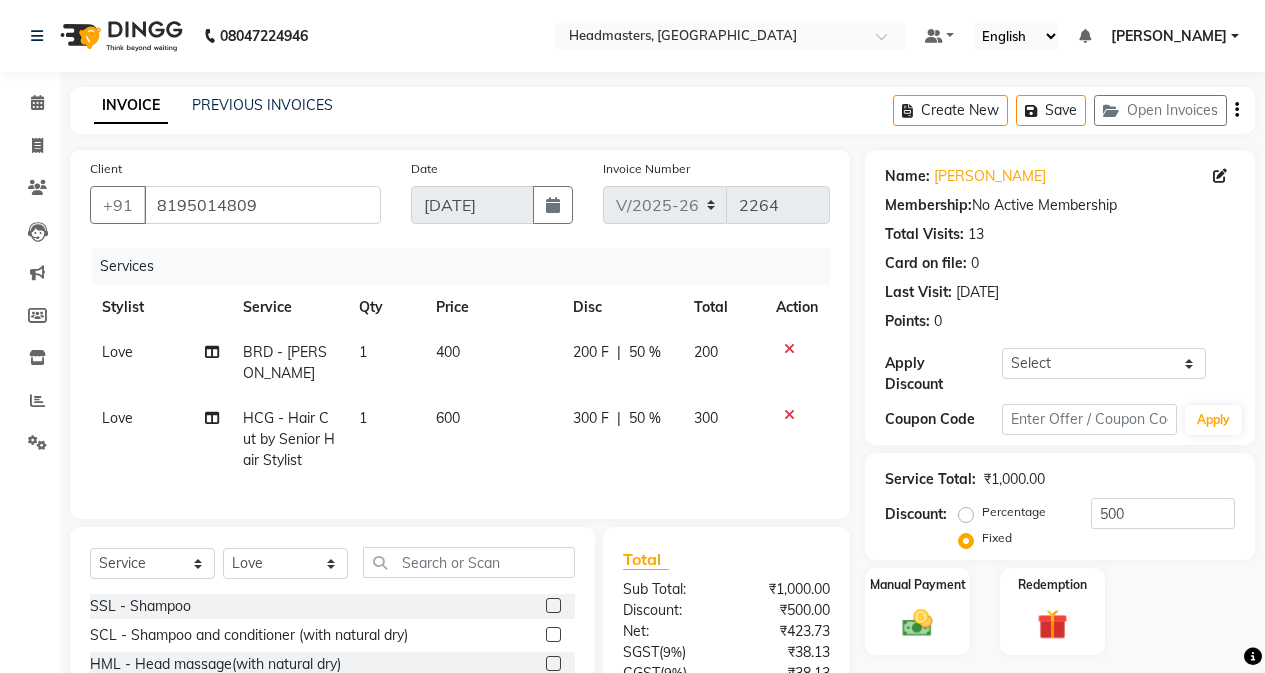 click on "Manual Payment Redemption" 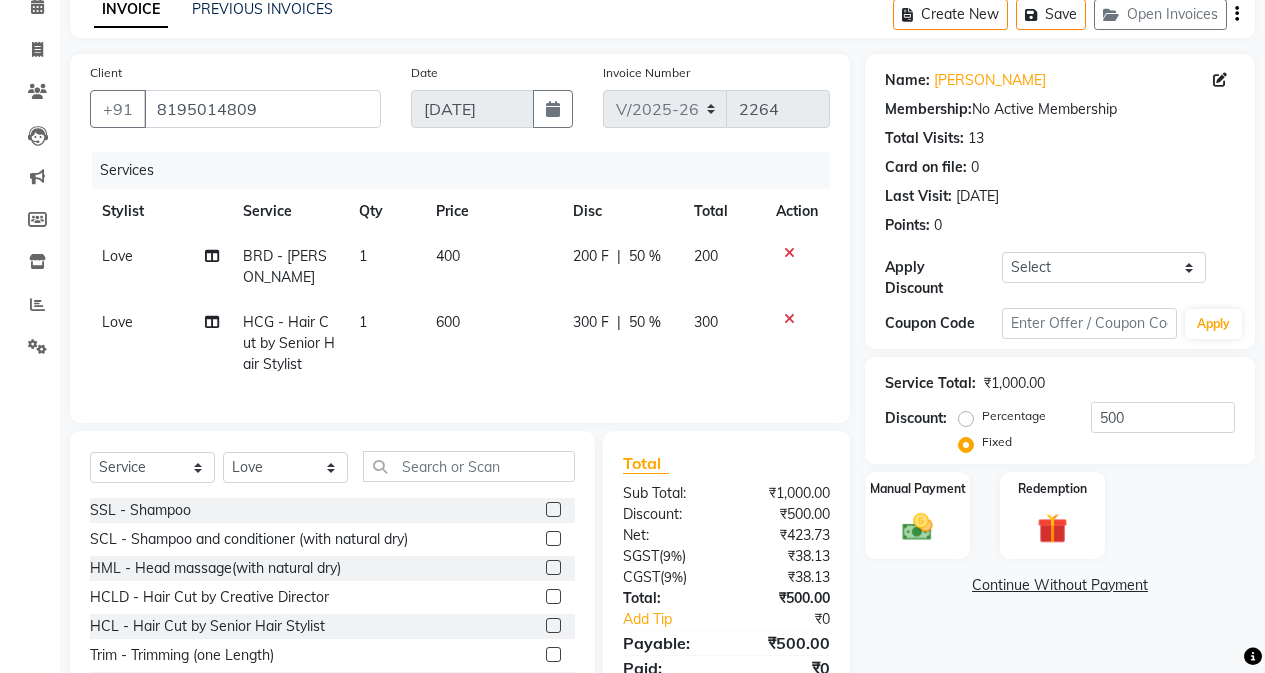 scroll, scrollTop: 173, scrollLeft: 0, axis: vertical 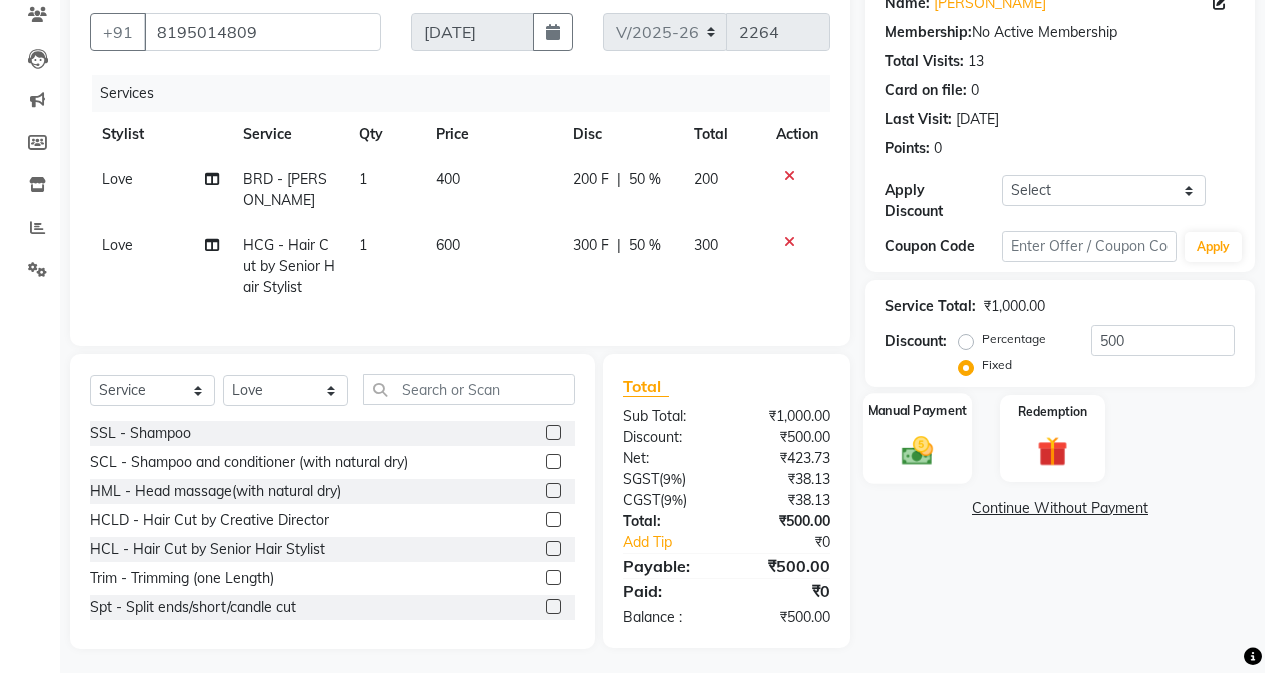 click 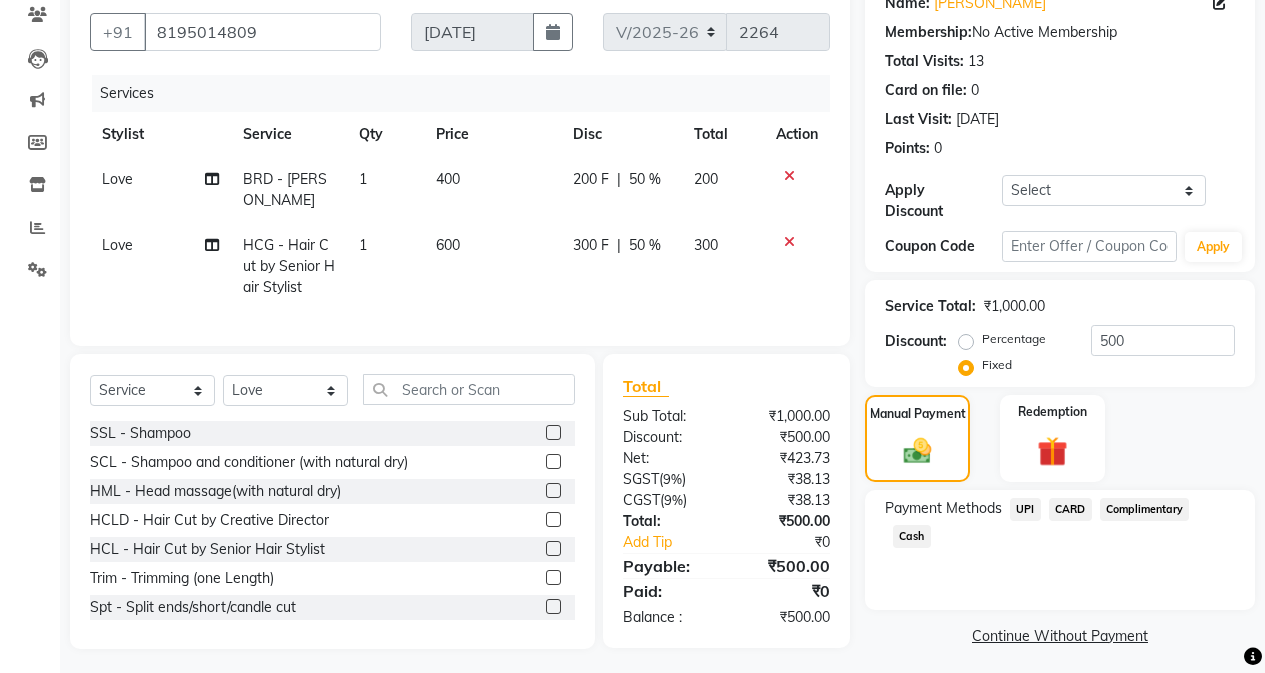 click on "Cash" 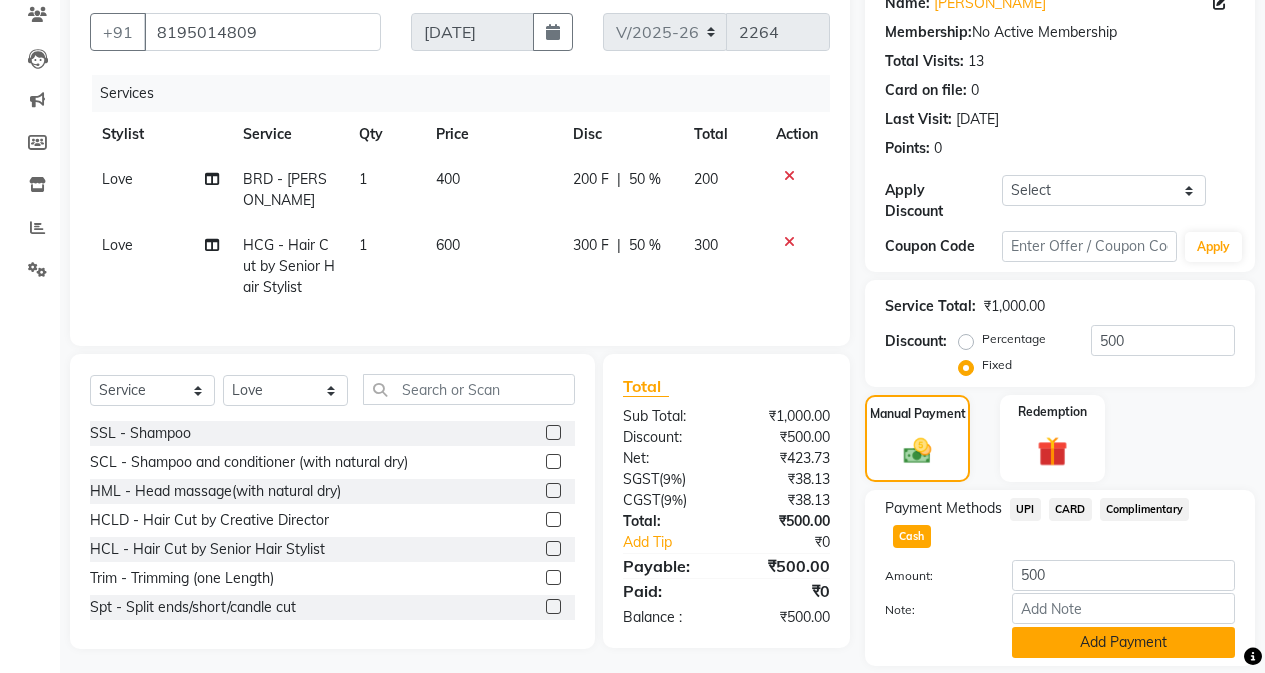 click on "Add Payment" 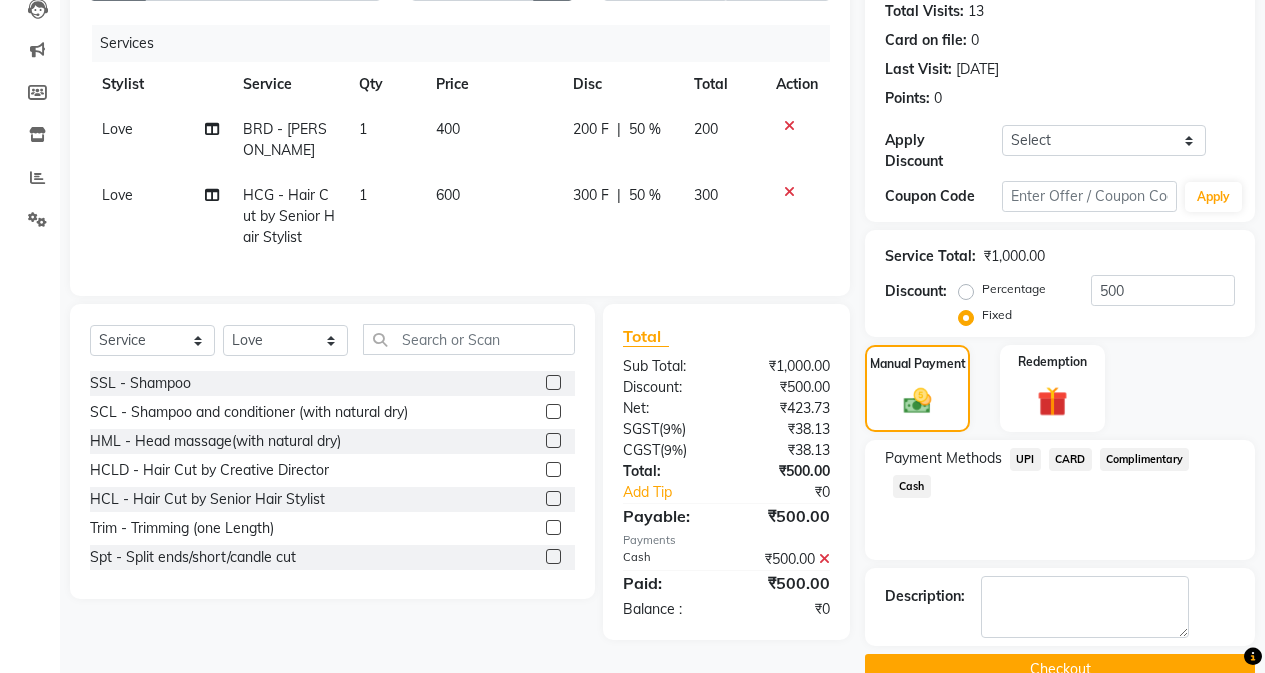 scroll, scrollTop: 249, scrollLeft: 0, axis: vertical 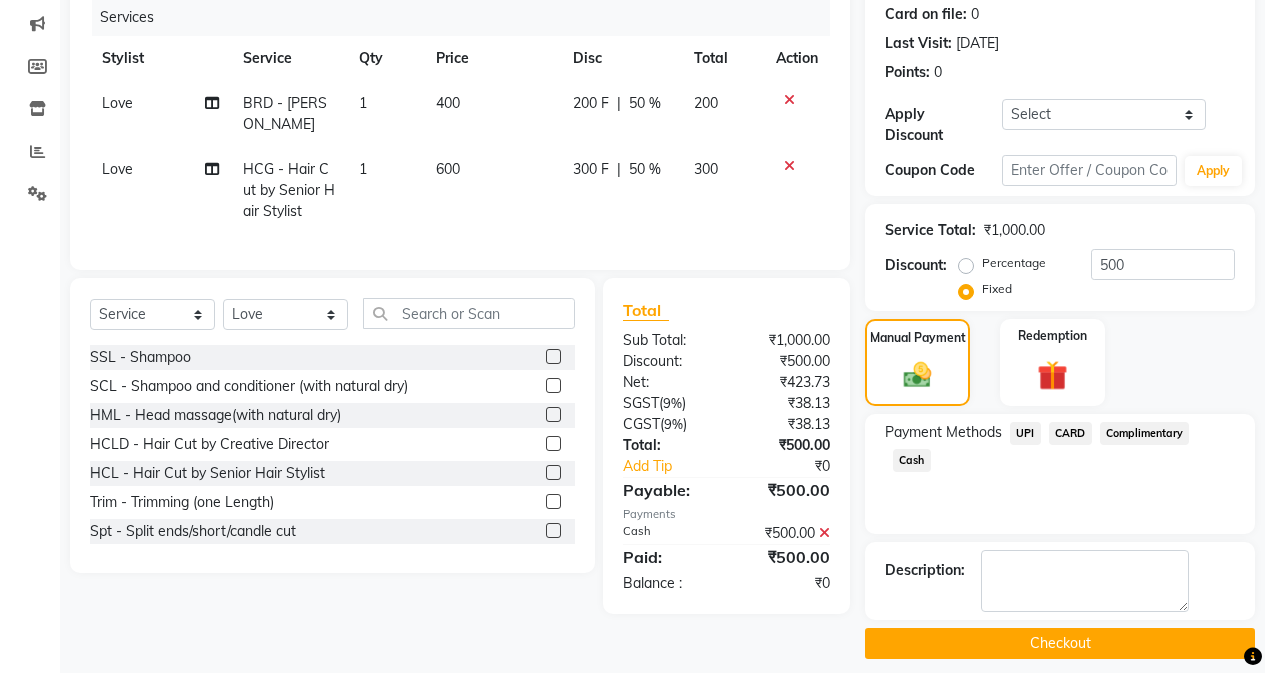 click on "Checkout" 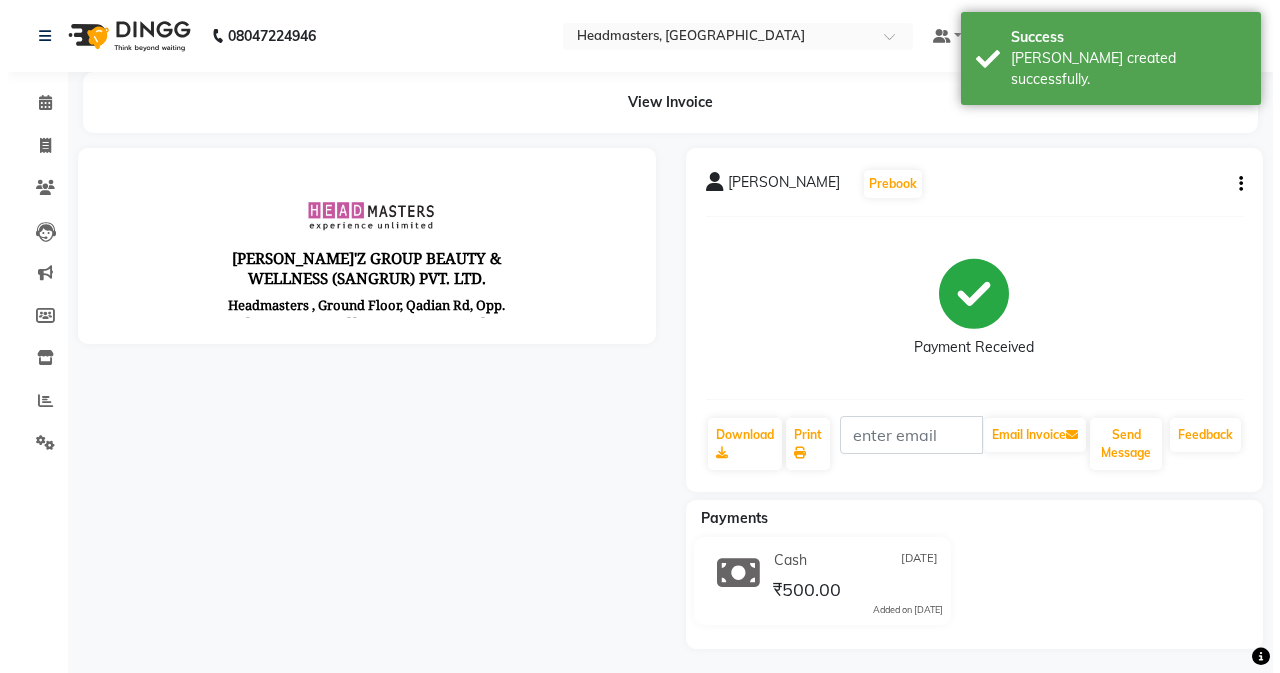 scroll, scrollTop: 0, scrollLeft: 0, axis: both 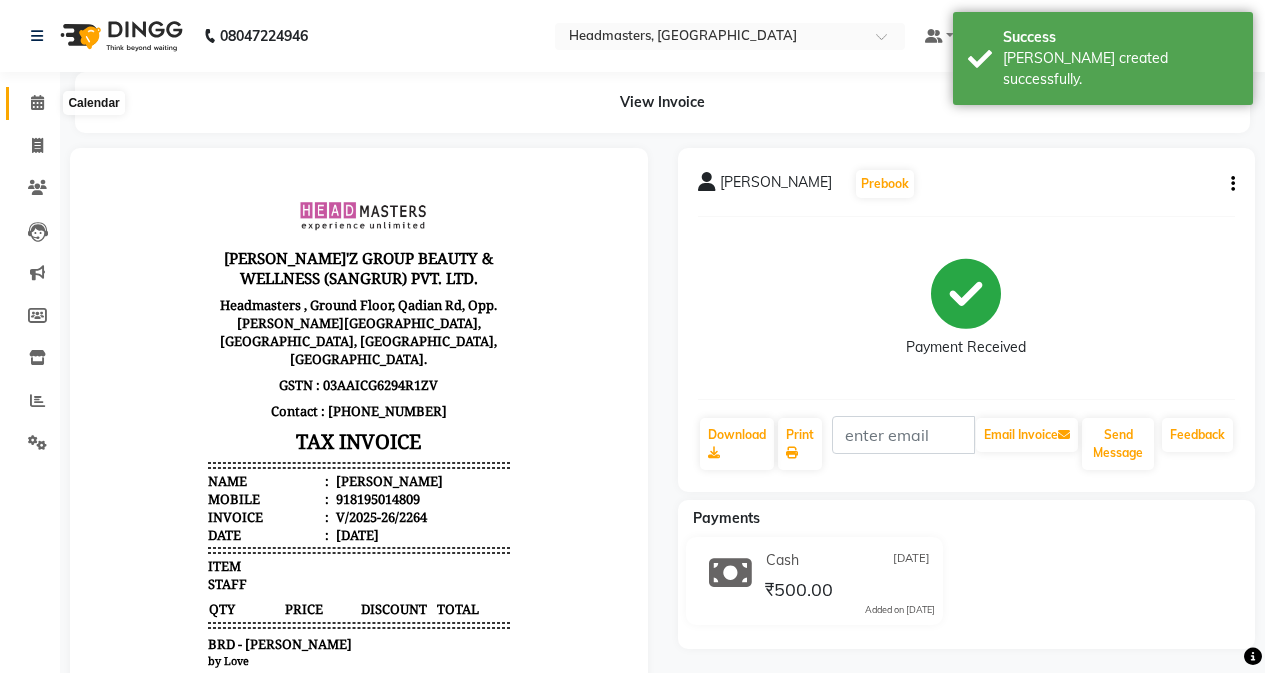 click 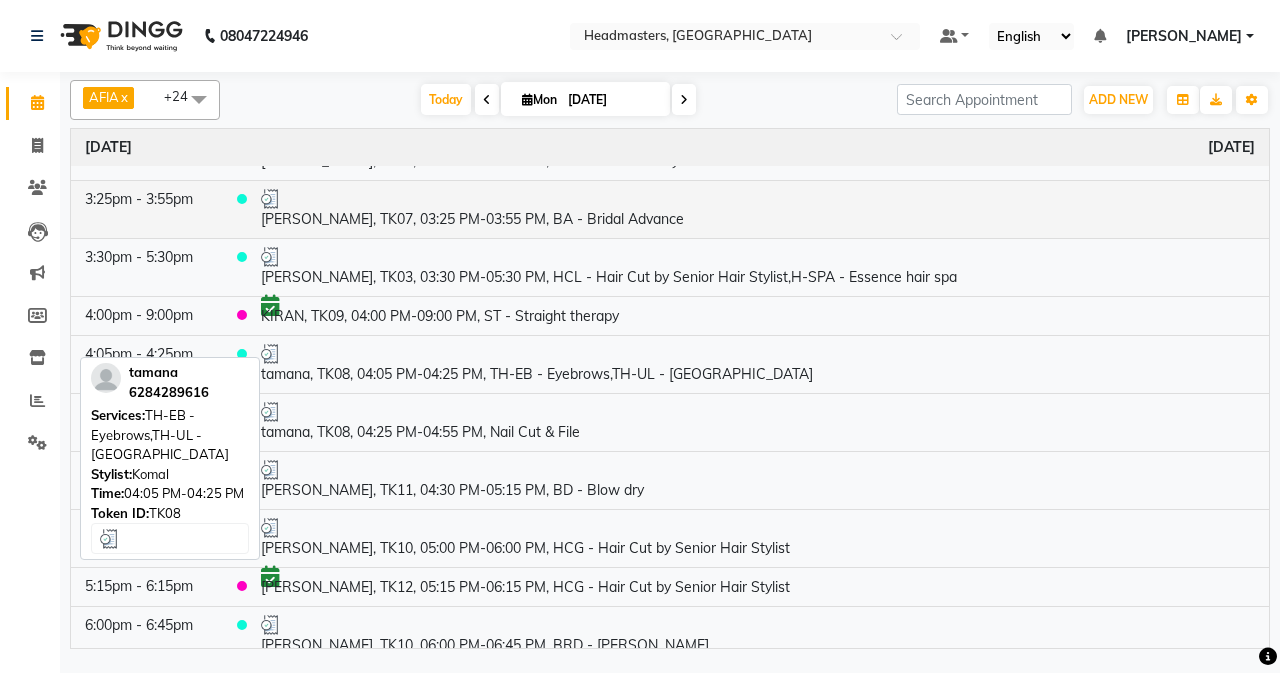 scroll, scrollTop: 545, scrollLeft: 0, axis: vertical 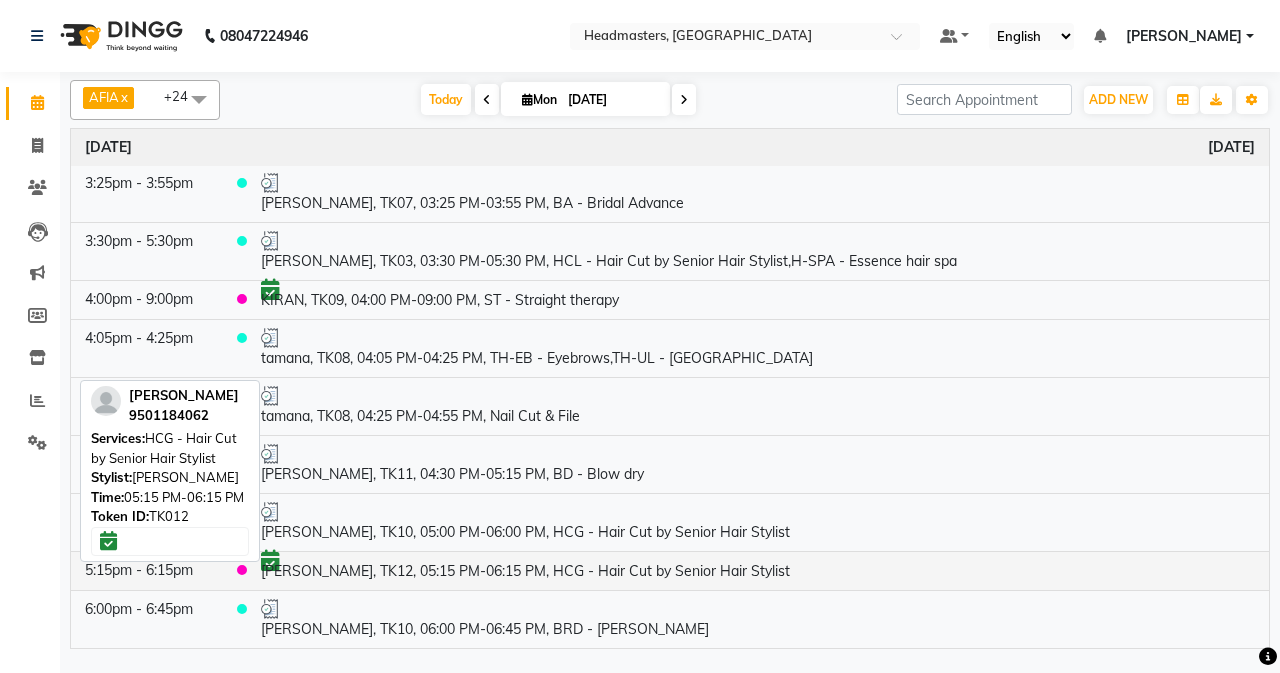 click on "[PERSON_NAME], TK12, 05:15 PM-06:15 PM, HCG - Hair Cut by Senior Hair Stylist" at bounding box center [758, 570] 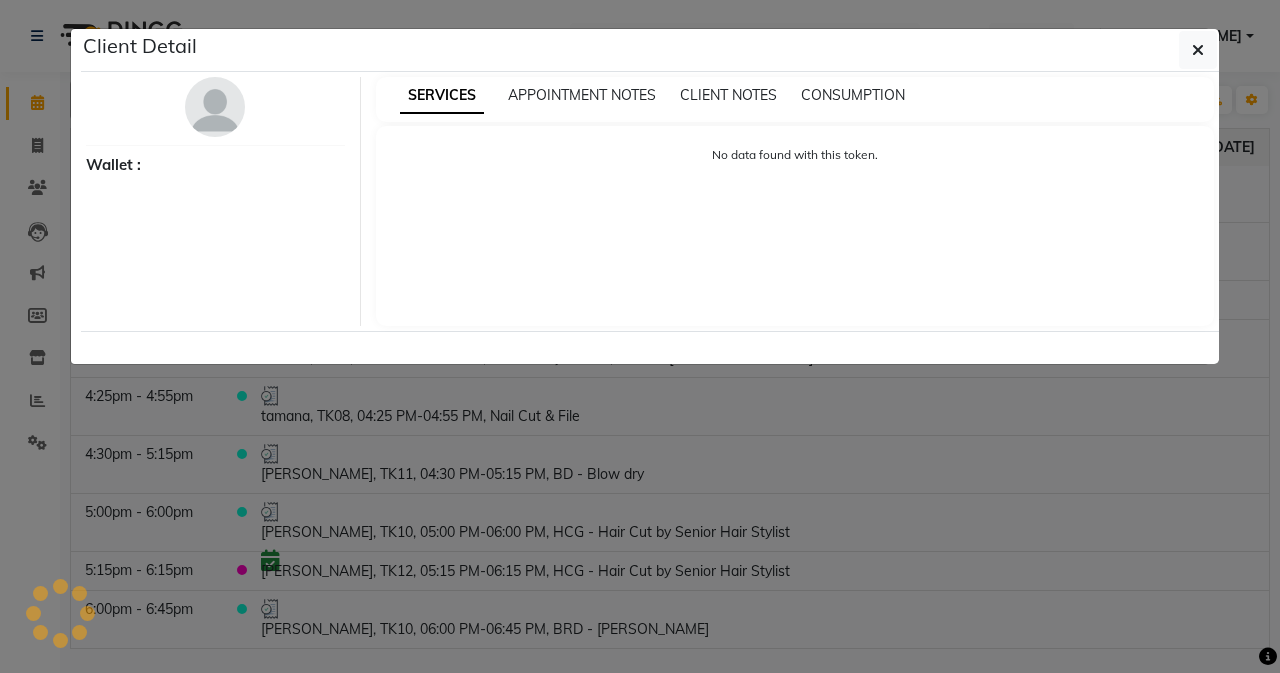 select on "6" 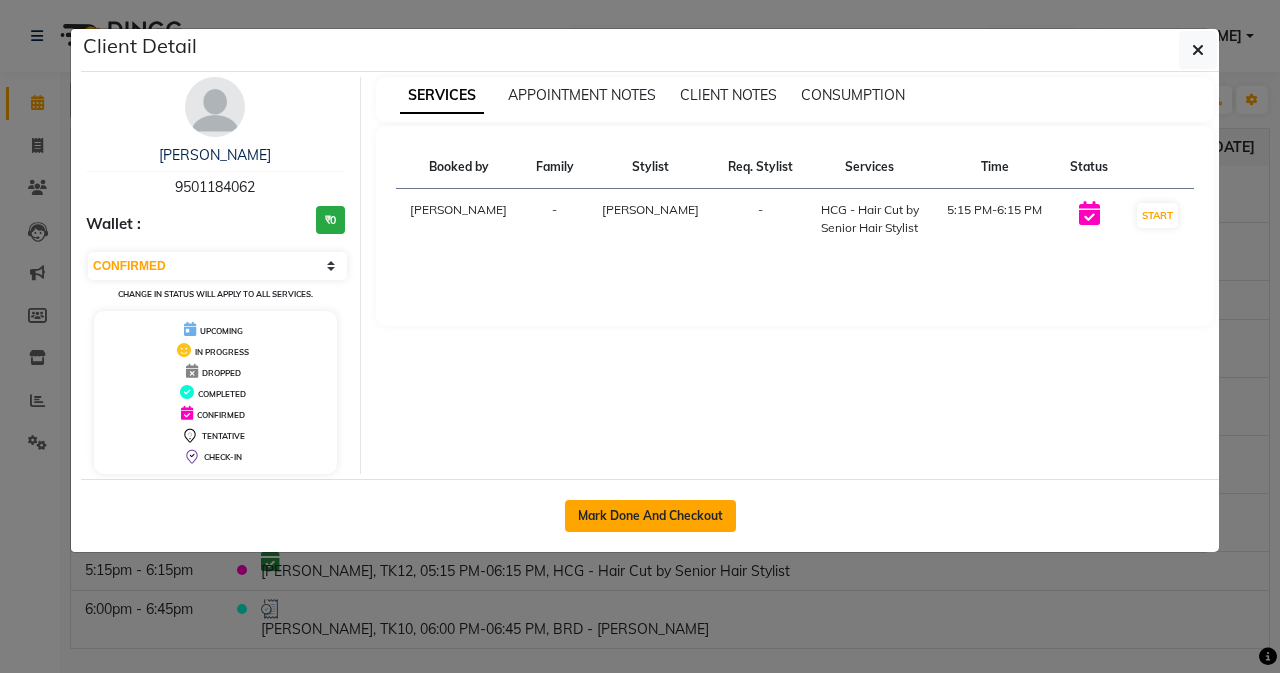 click on "Mark Done And Checkout" 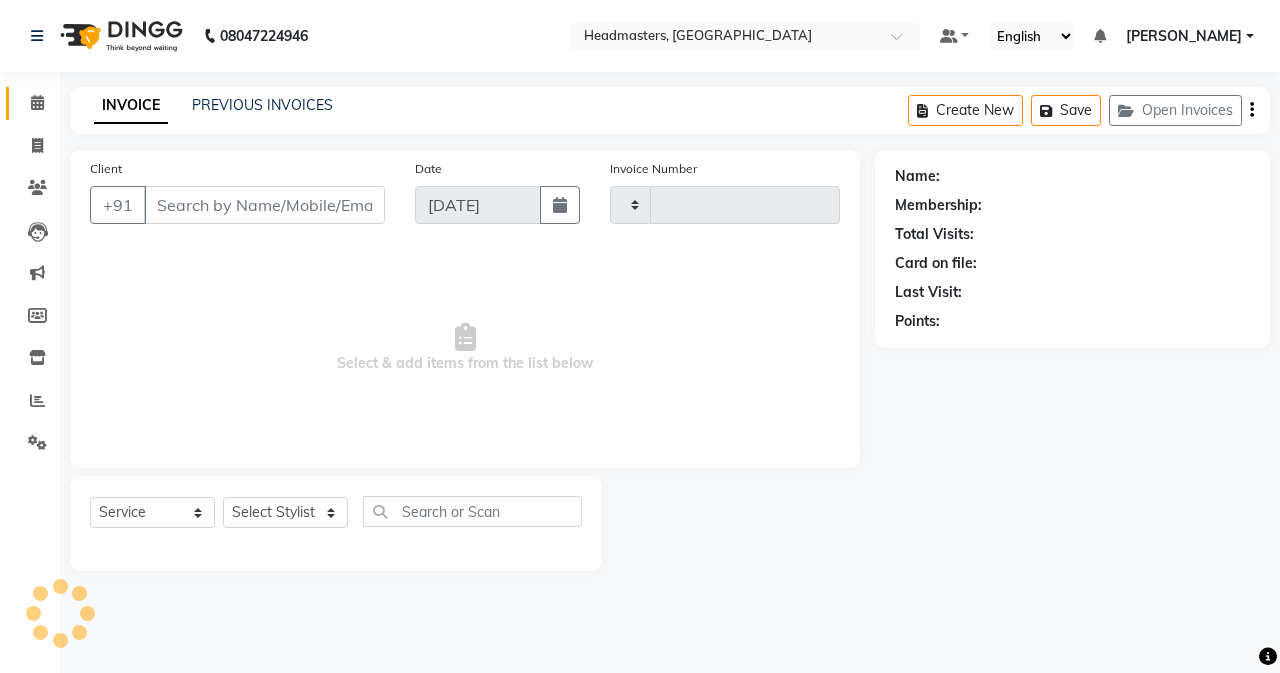 type on "2265" 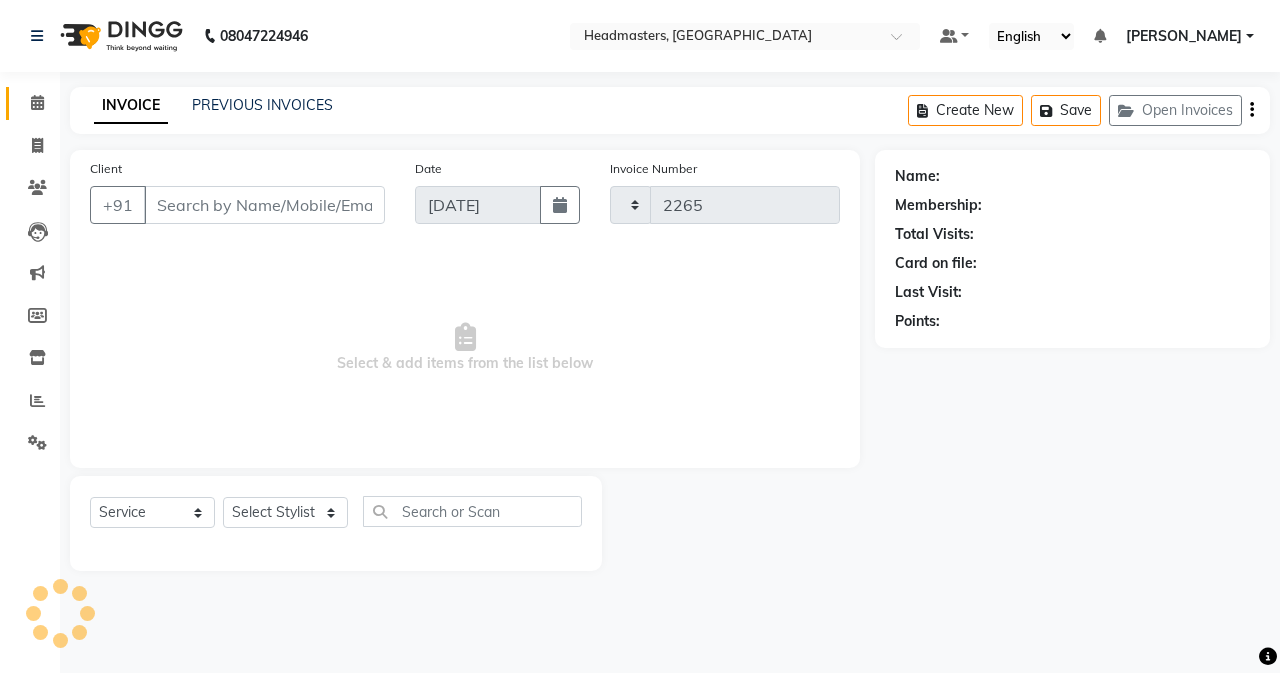 select on "7136" 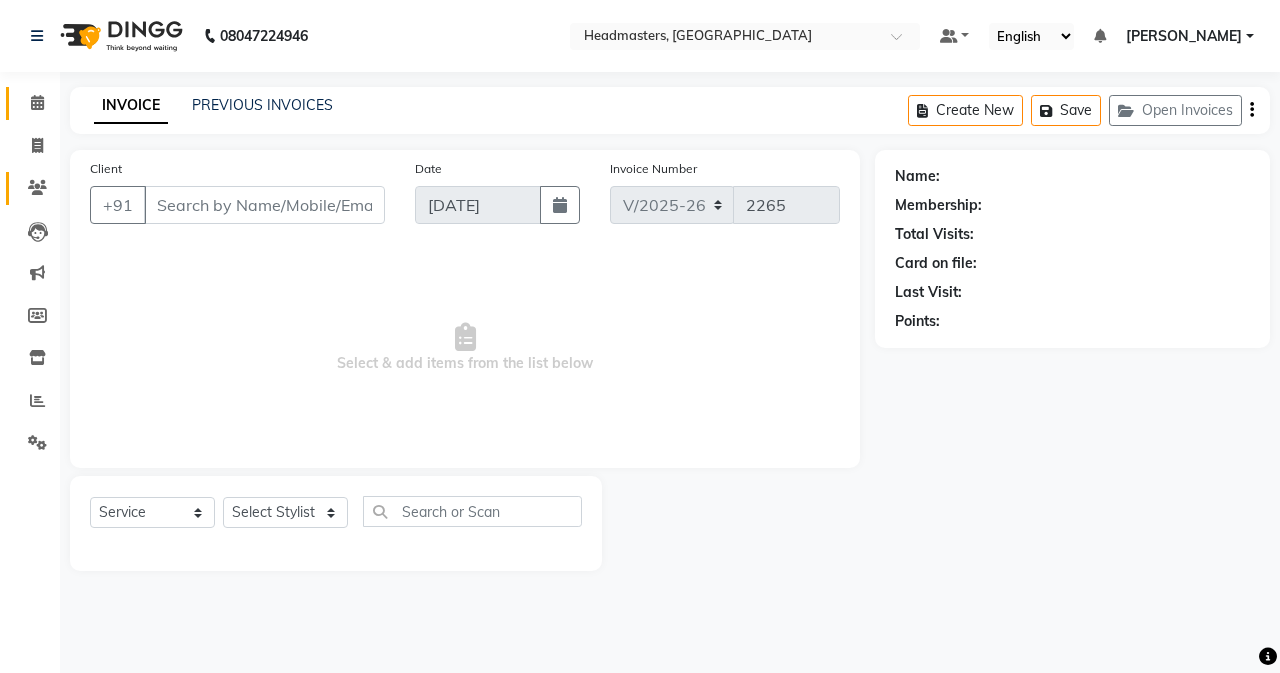 type on "9501184062" 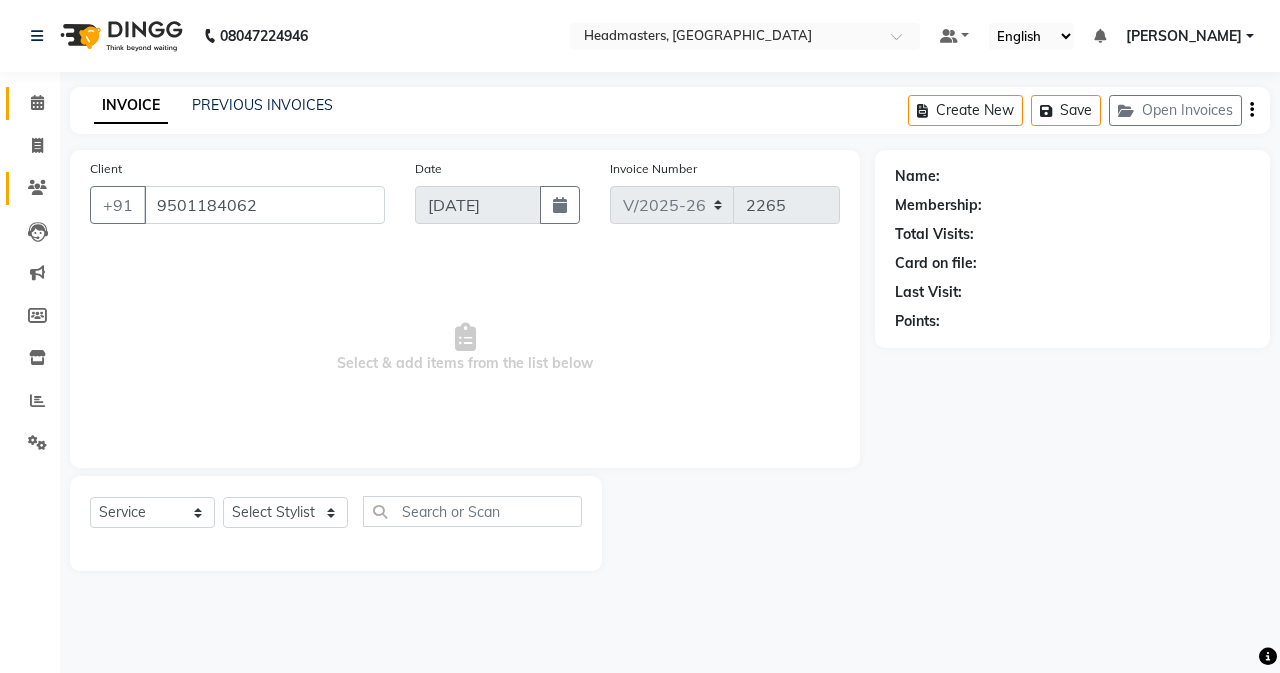 select on "60663" 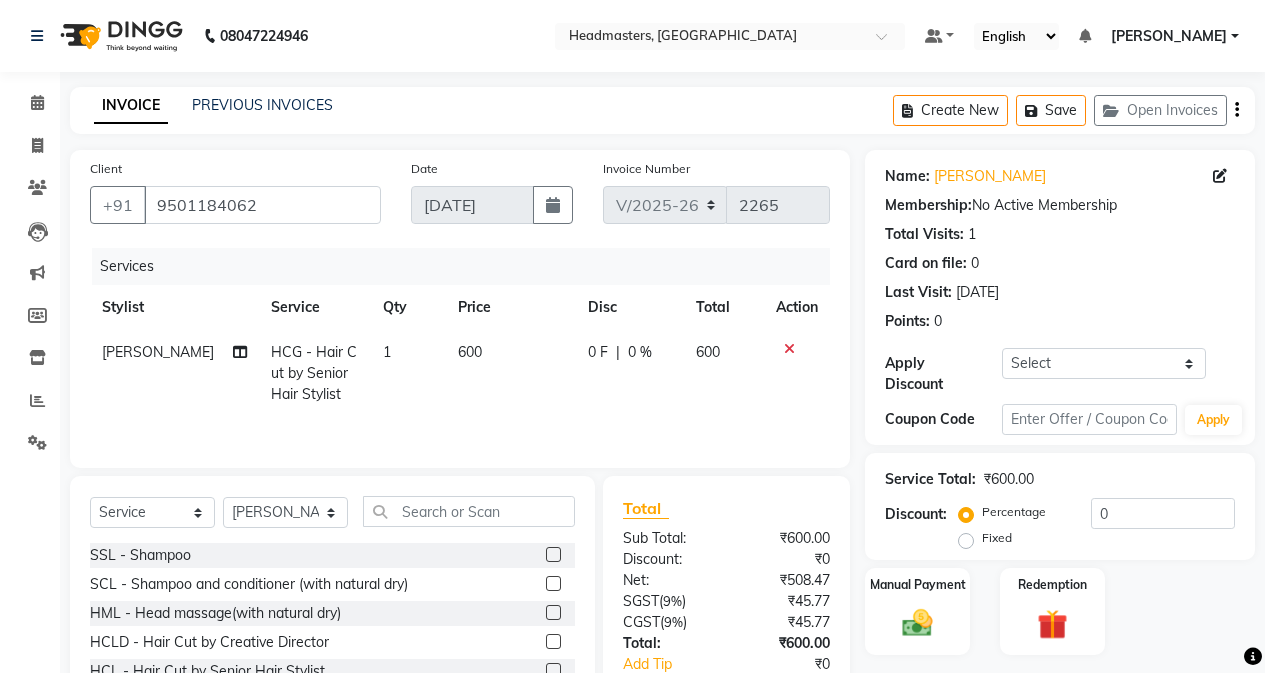 click on "0 F" 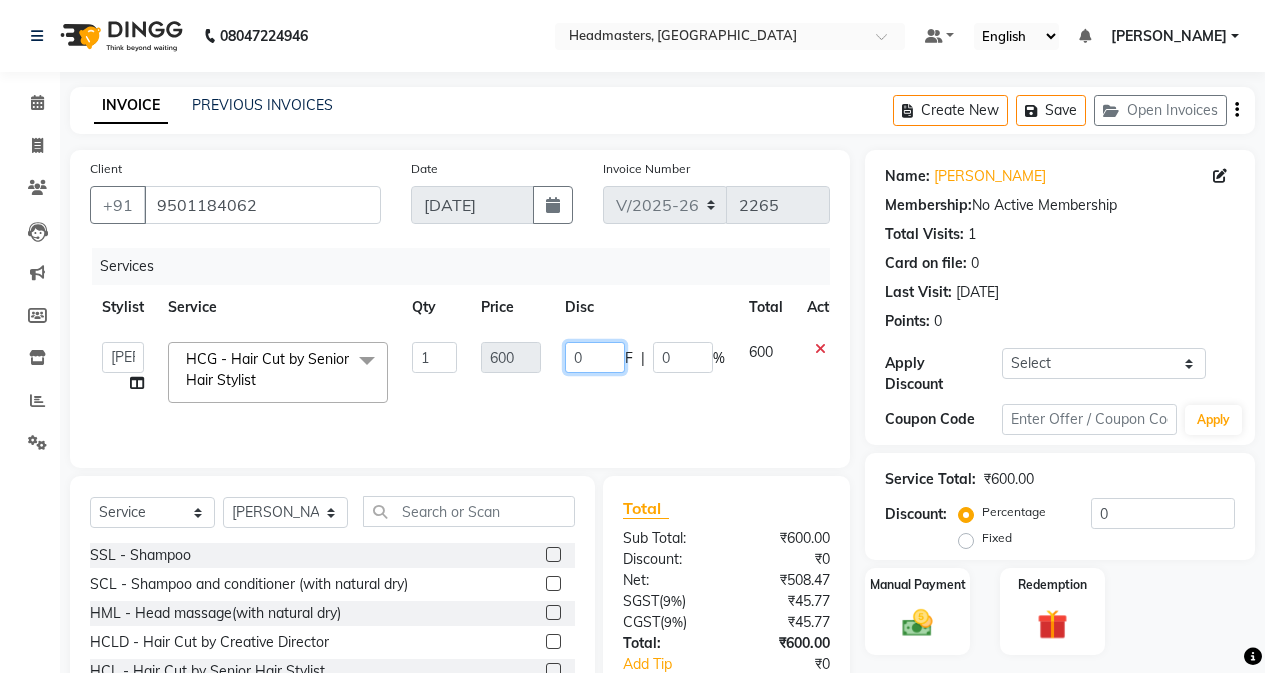 click on "0" 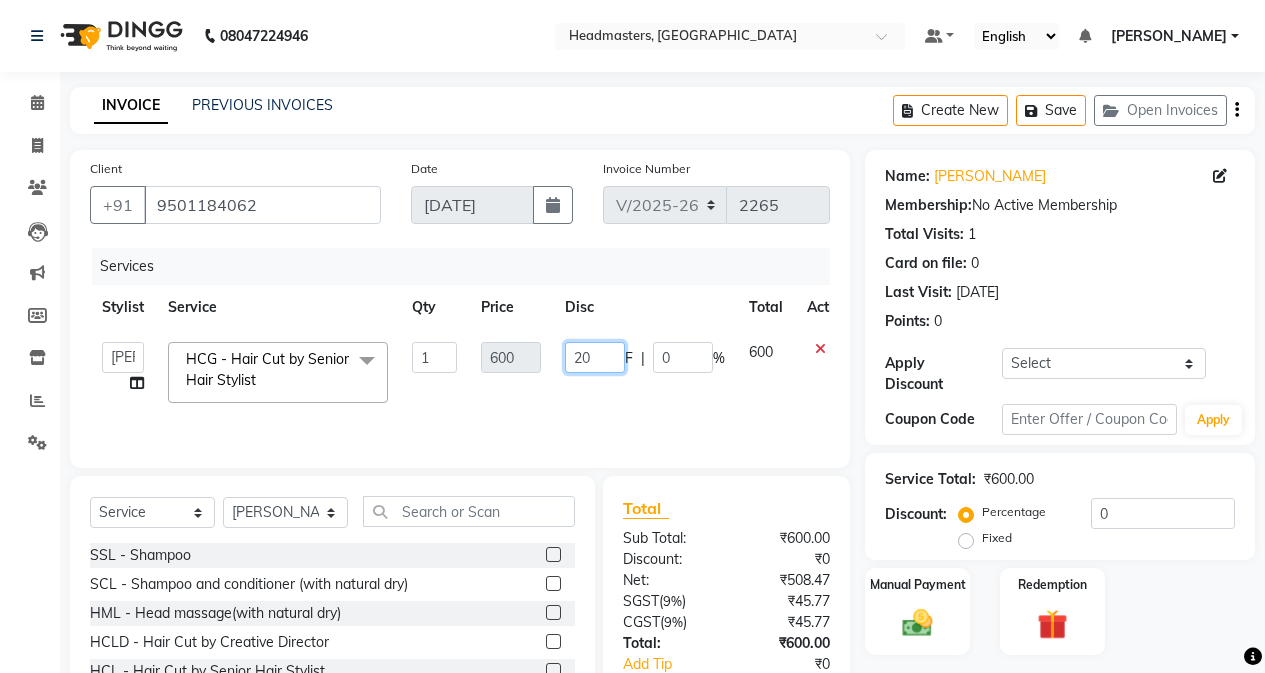 type on "200" 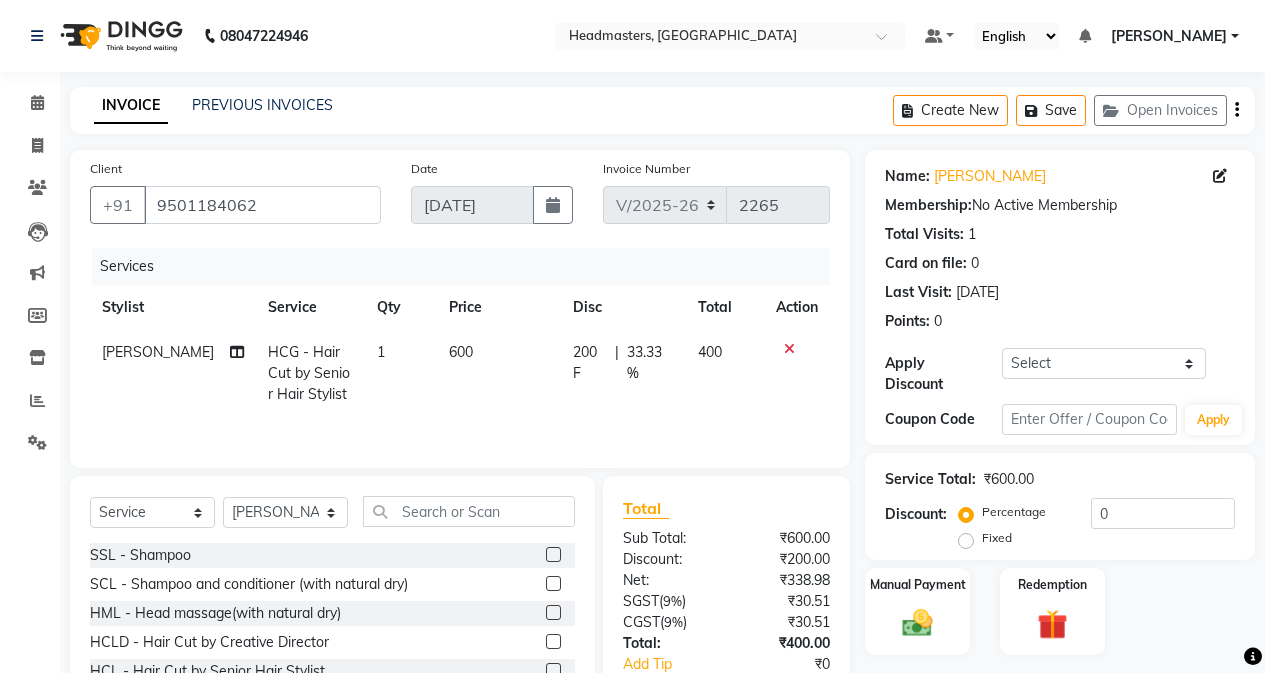 click on "[PERSON_NAME]  HCG - Hair Cut by Senior Hair Stylist 1 600 200 F | 33.33 % 400" 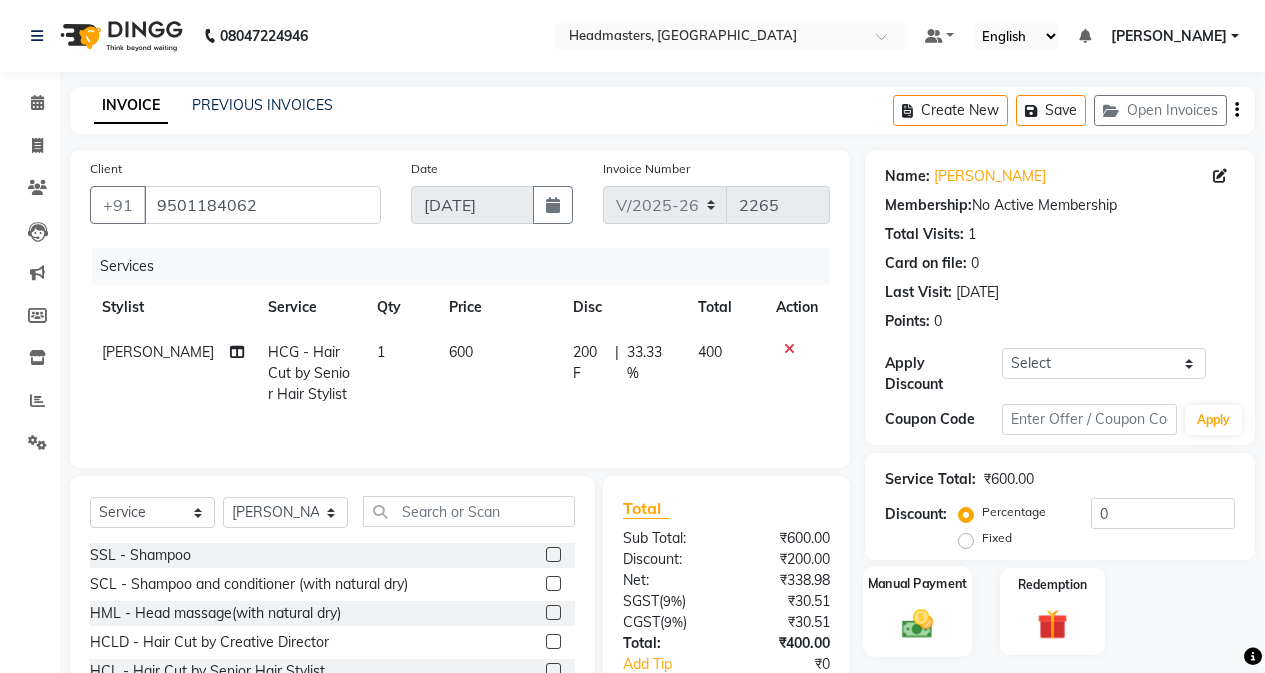 click 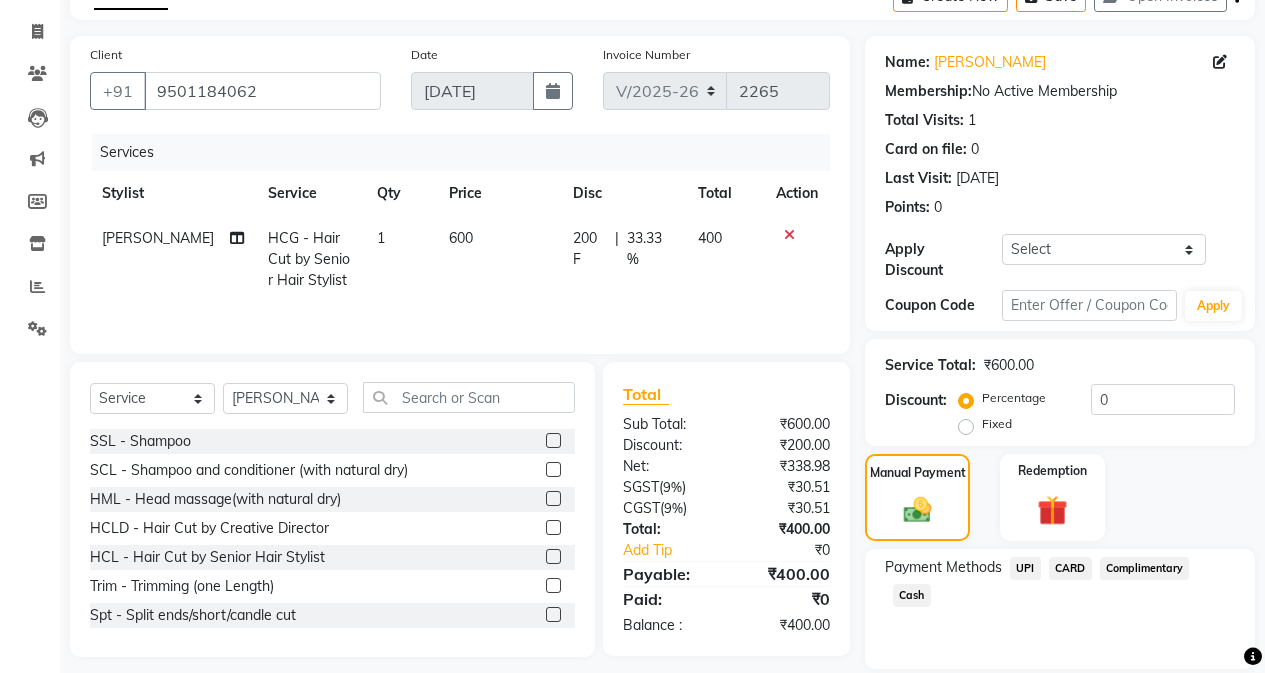 scroll, scrollTop: 165, scrollLeft: 0, axis: vertical 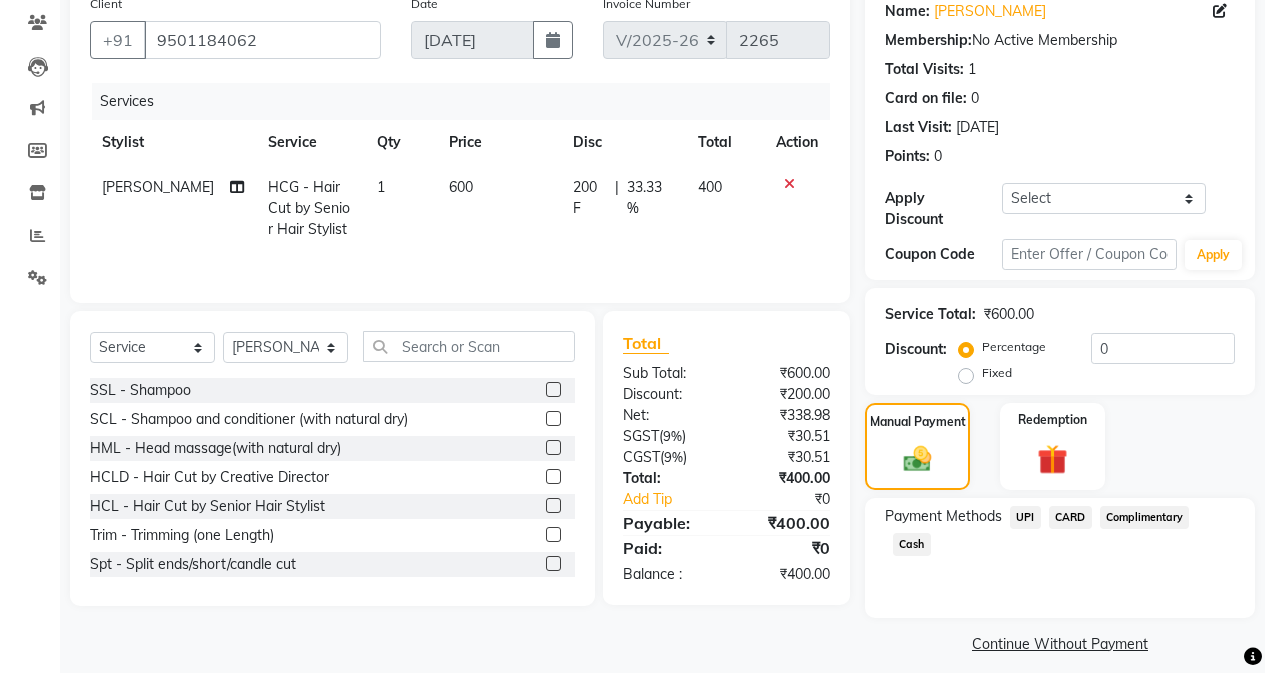 click on "UPI" 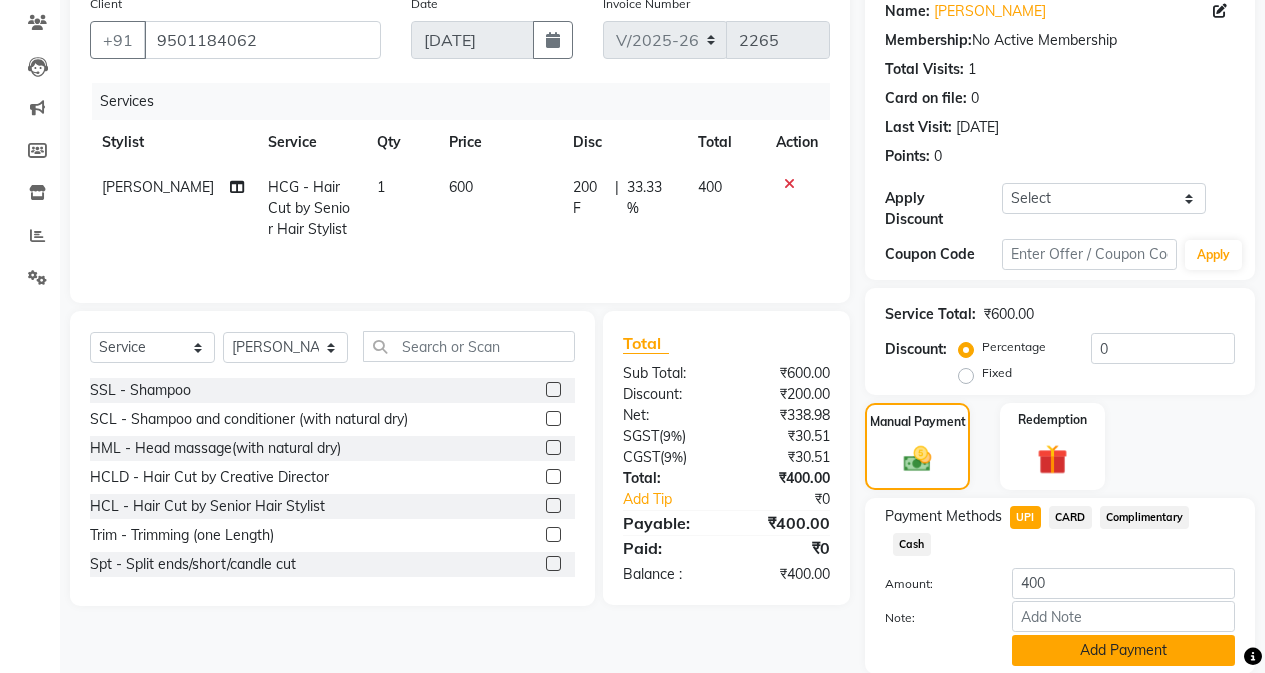 click on "Add Payment" 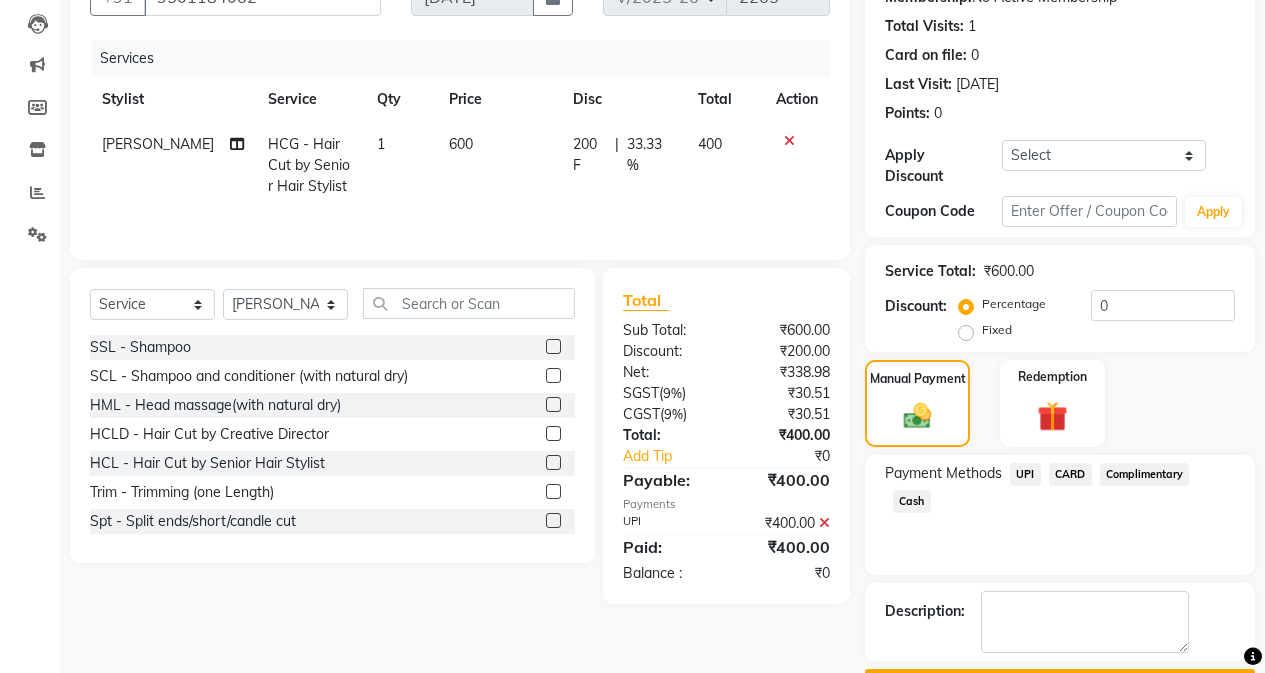 scroll, scrollTop: 249, scrollLeft: 0, axis: vertical 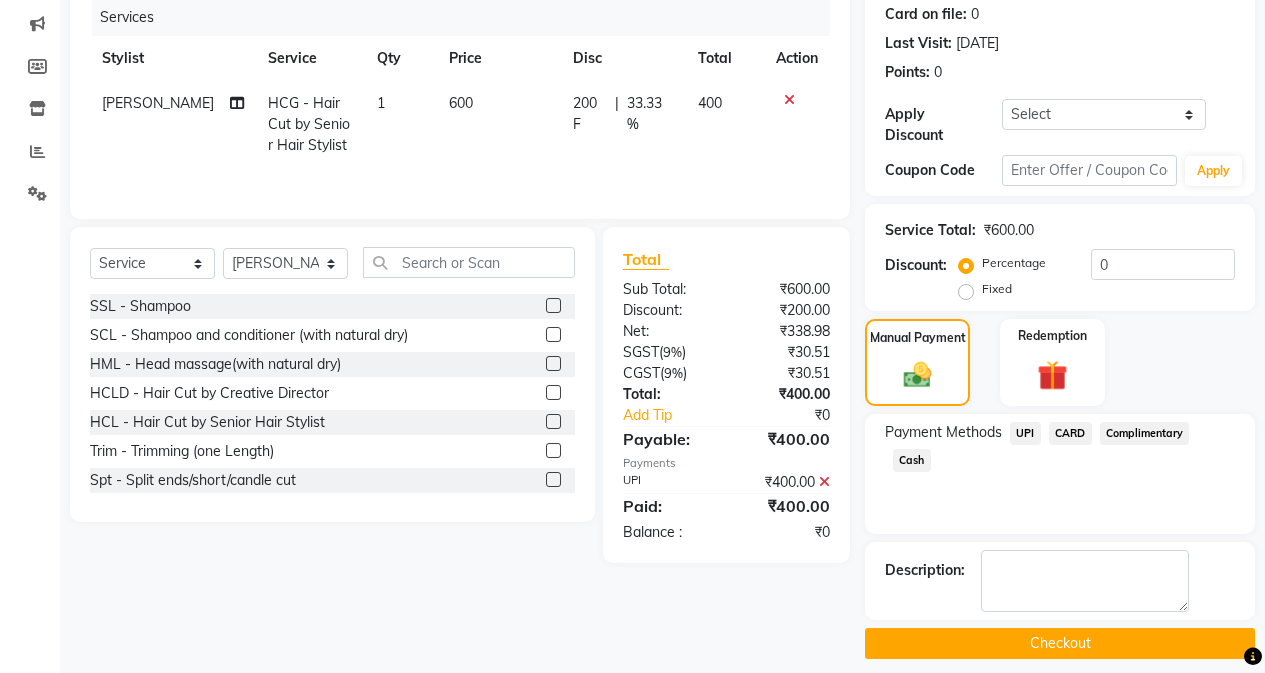 click on "Checkout" 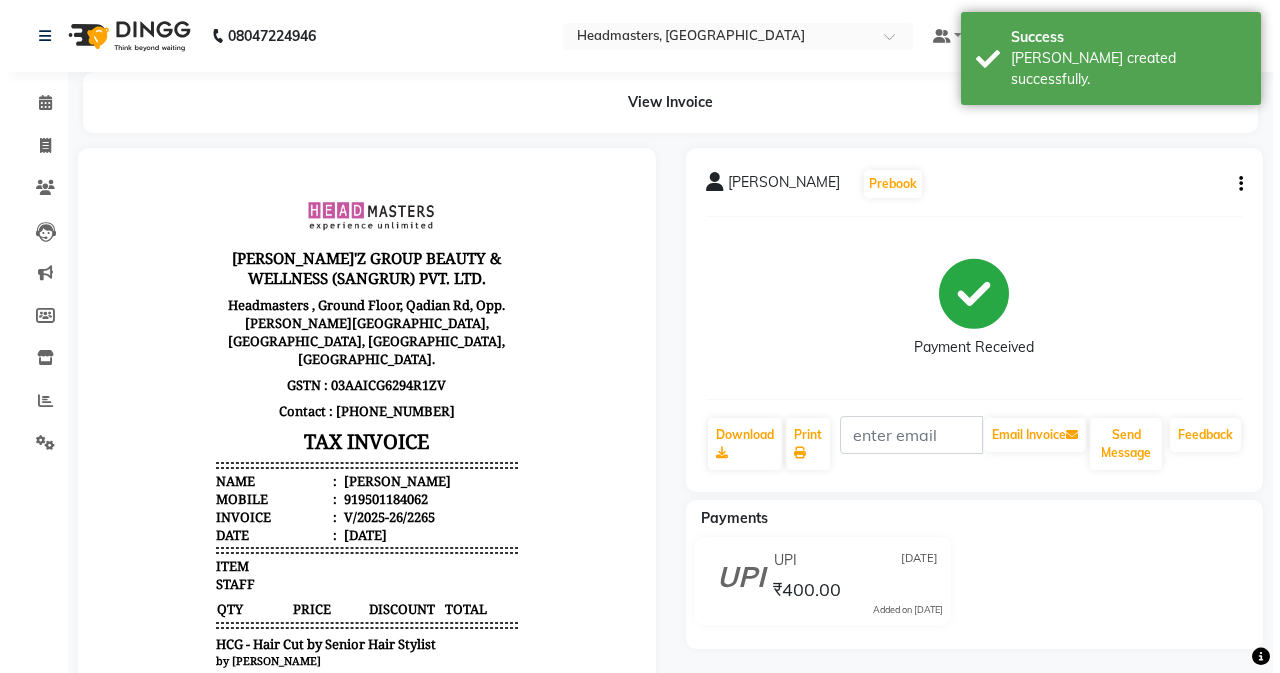 scroll, scrollTop: 0, scrollLeft: 0, axis: both 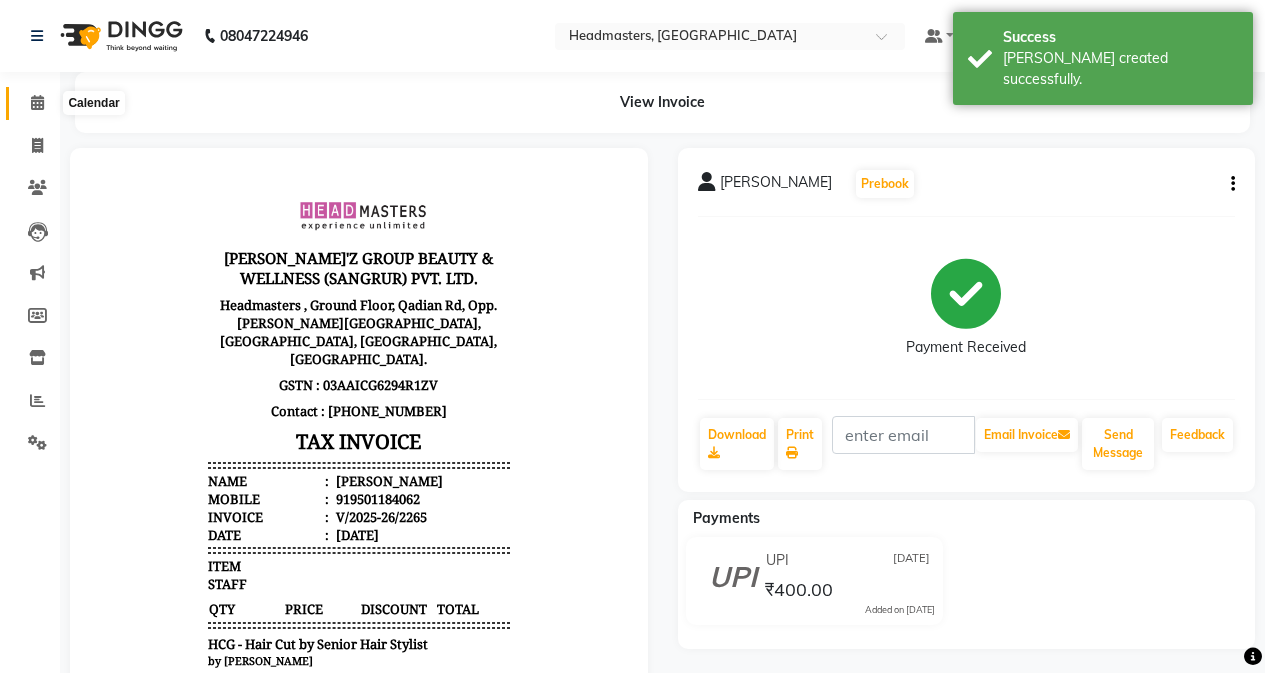 click 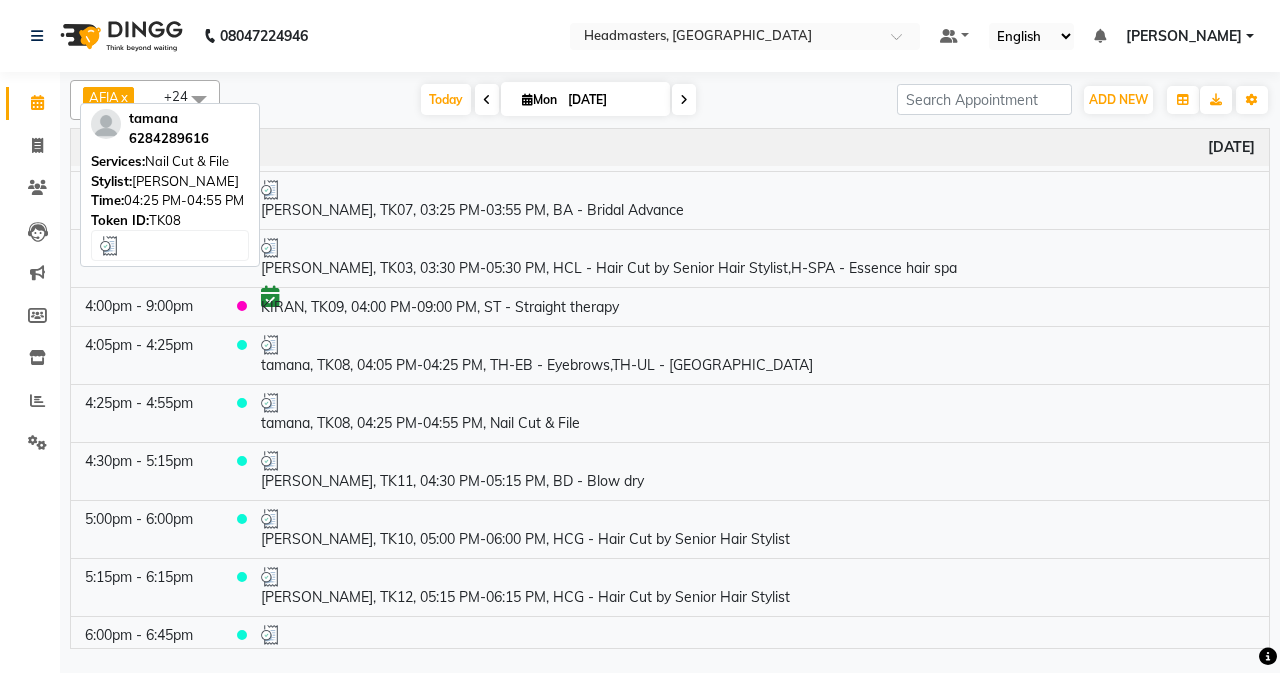 scroll, scrollTop: 564, scrollLeft: 0, axis: vertical 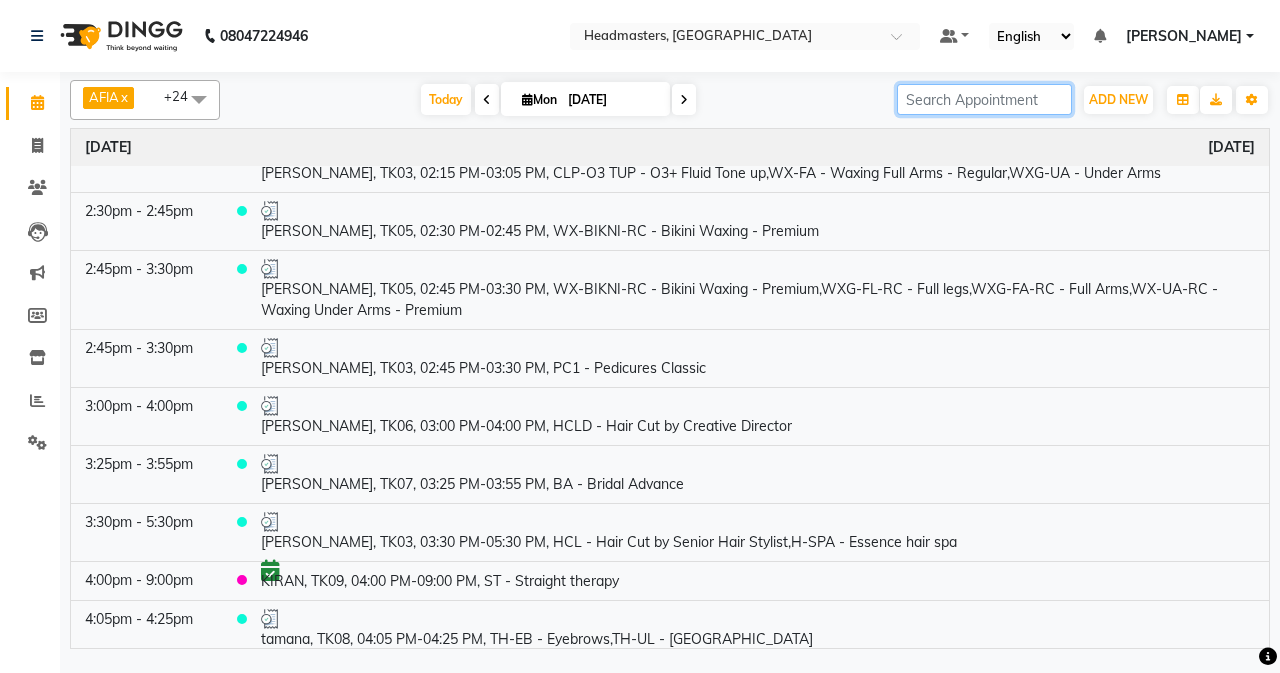 click at bounding box center [984, 99] 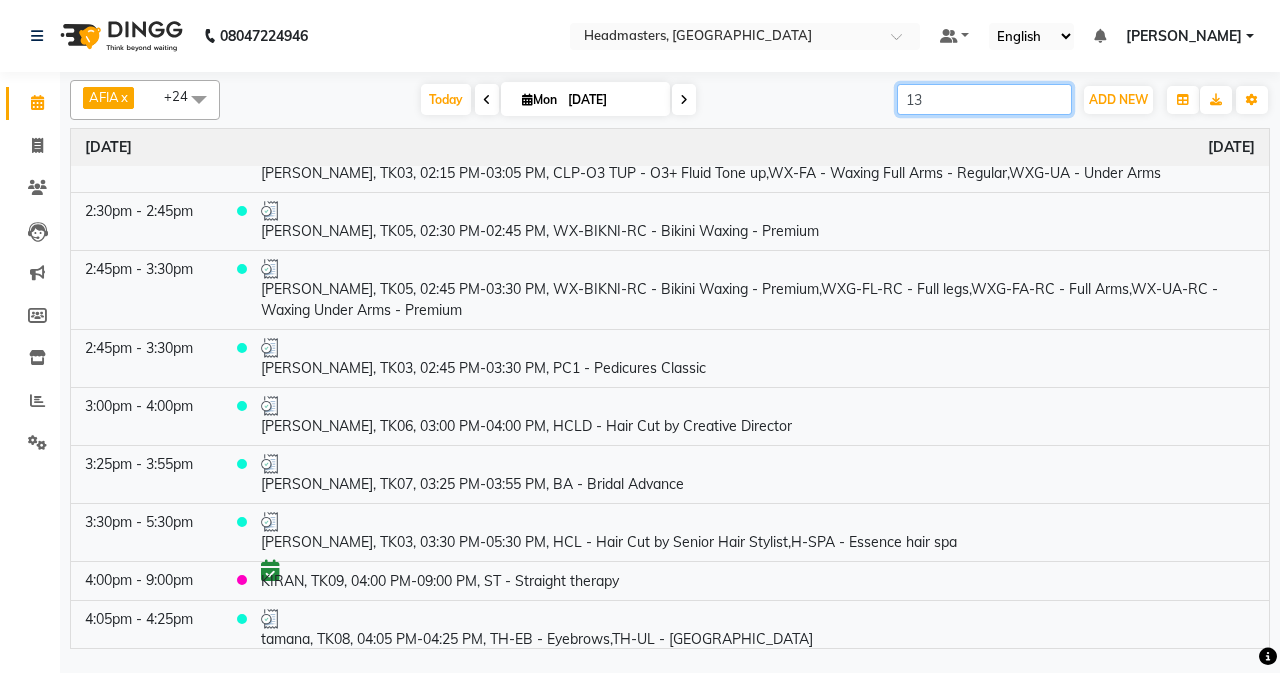 scroll, scrollTop: 0, scrollLeft: 0, axis: both 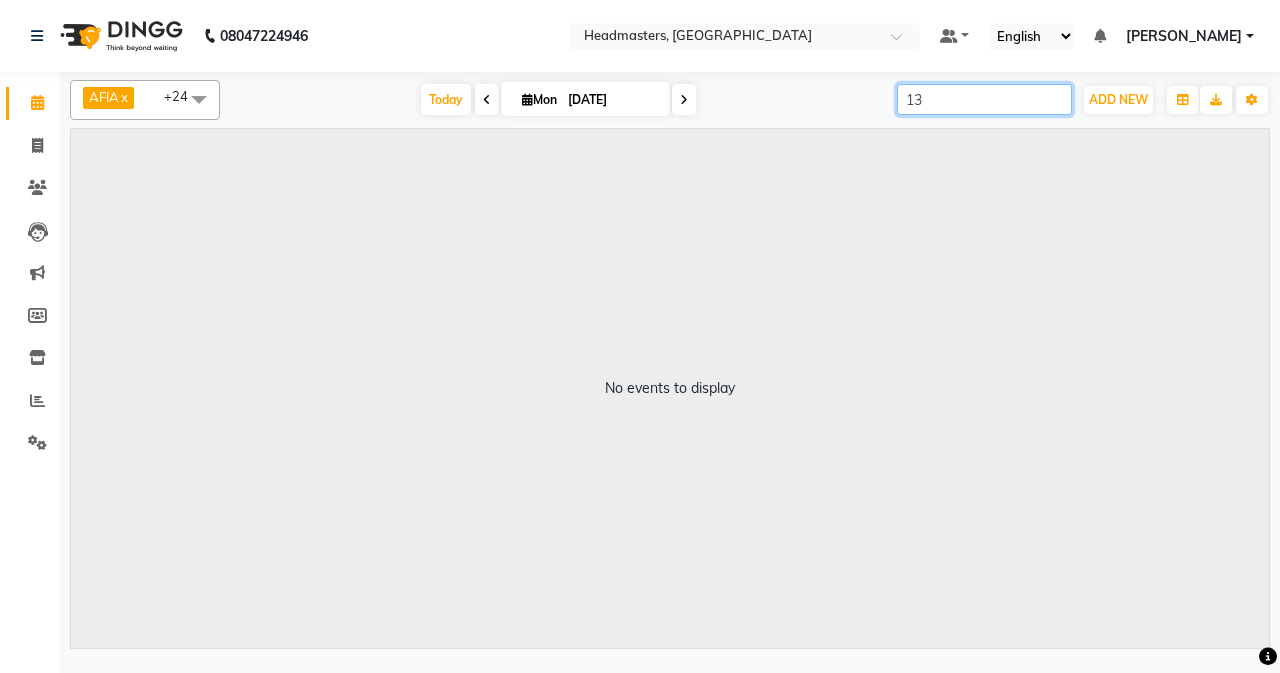 click on "No events to display" at bounding box center [670, 388] 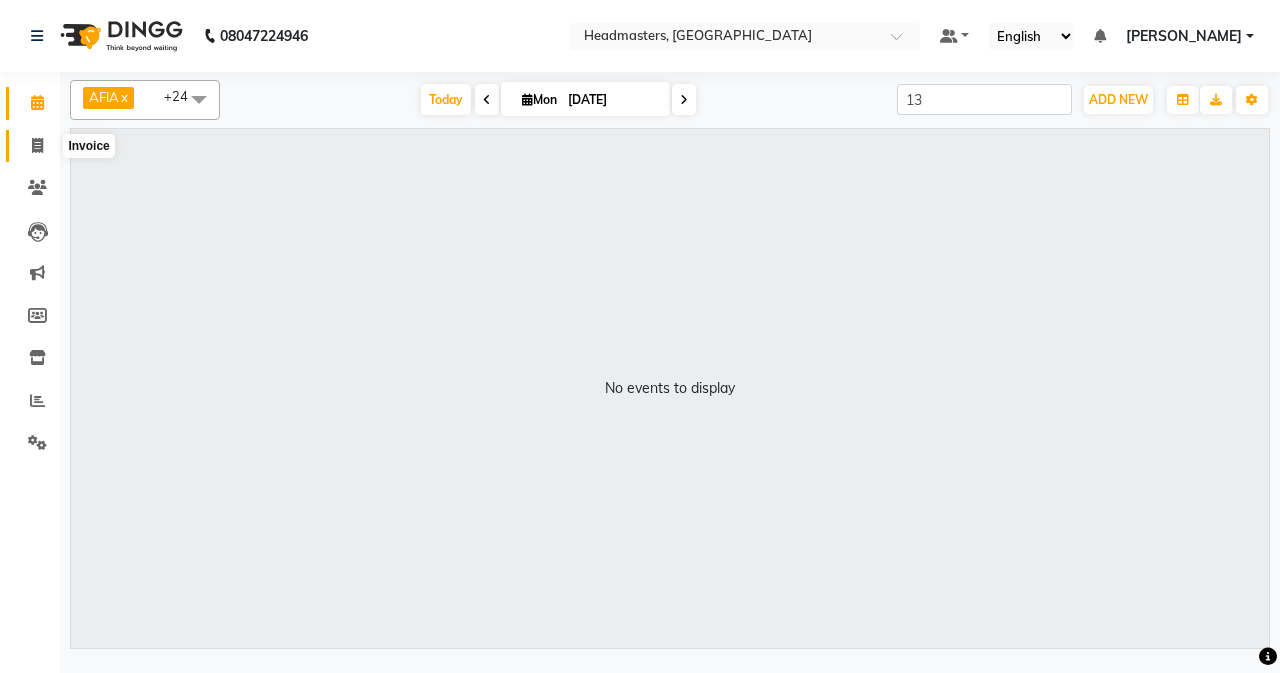 click 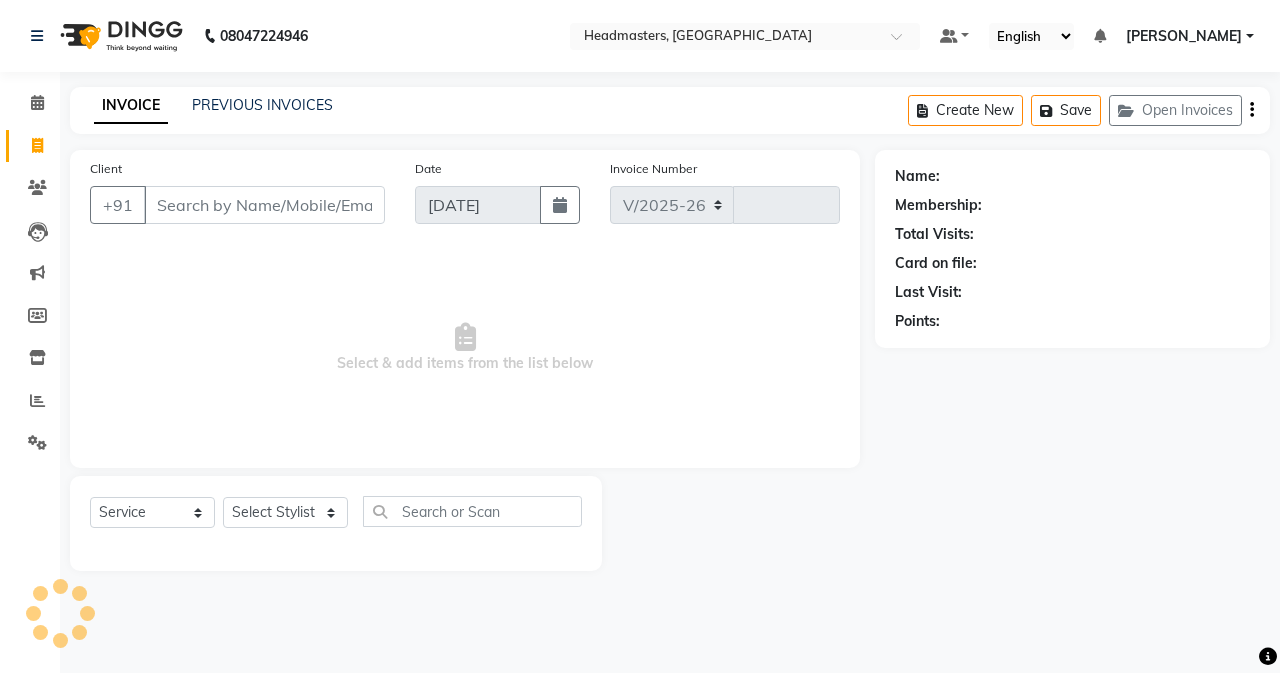 select on "7136" 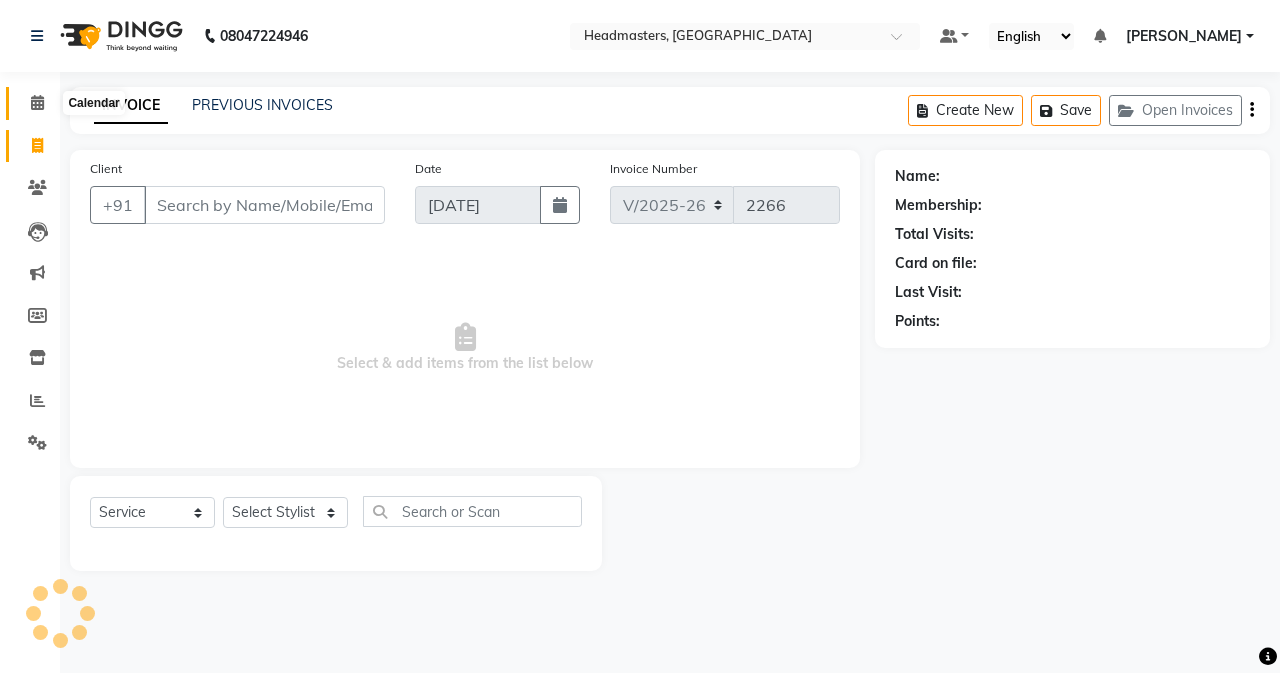 click 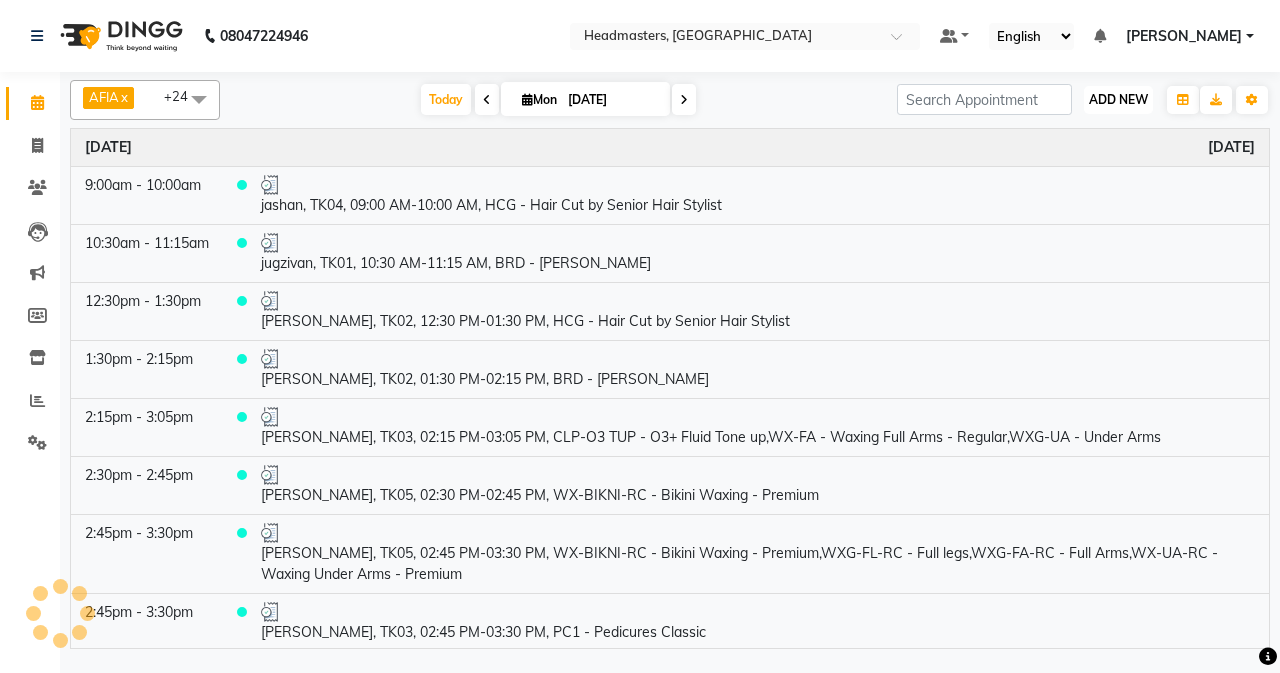 click on "ADD NEW" at bounding box center (1118, 99) 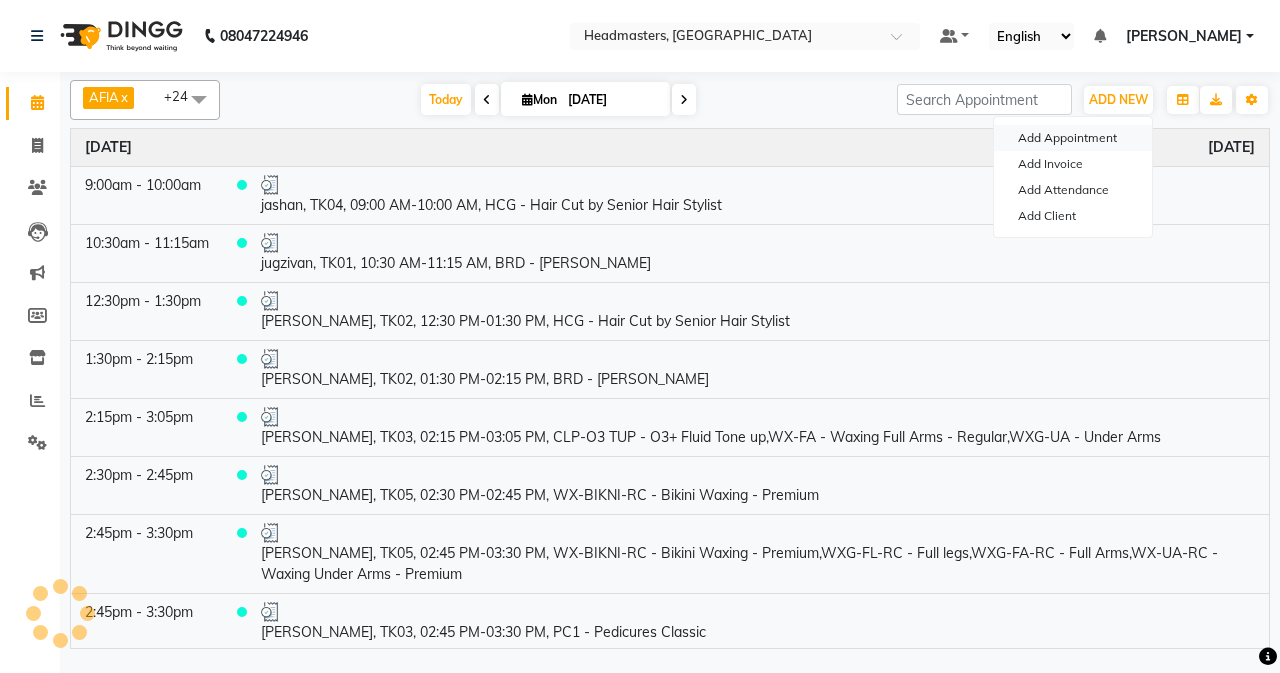 click on "Add Appointment" at bounding box center [1073, 138] 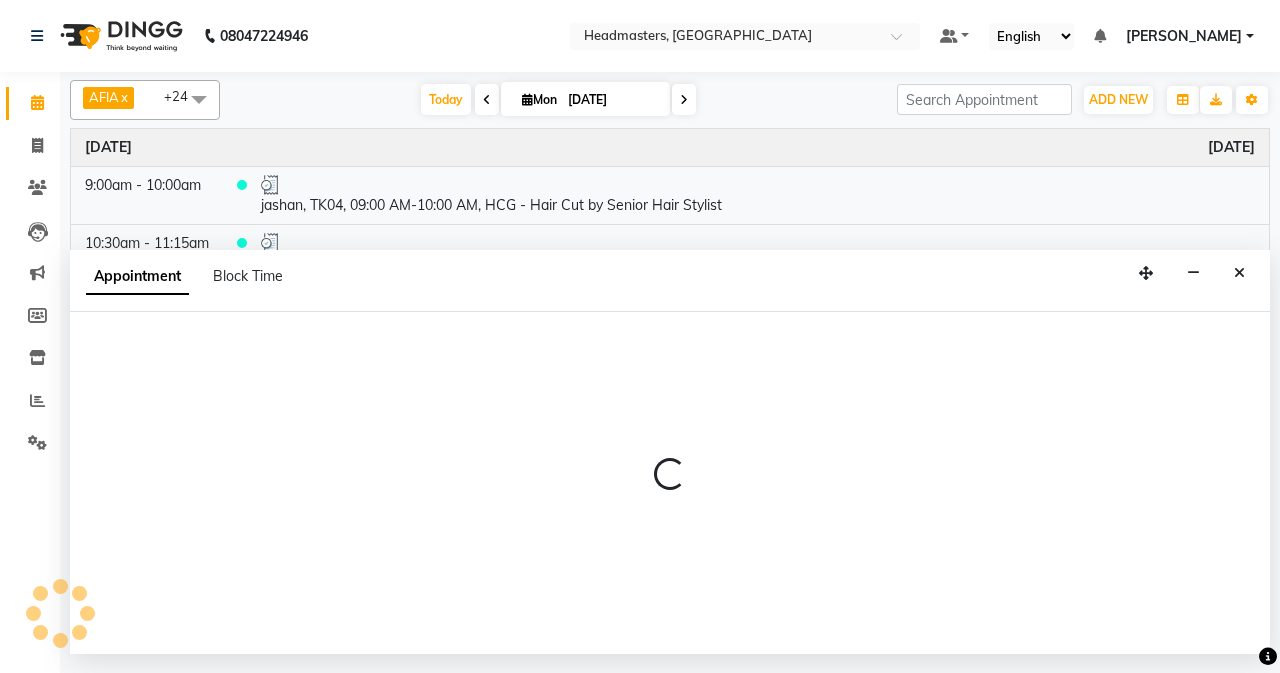 select on "tentative" 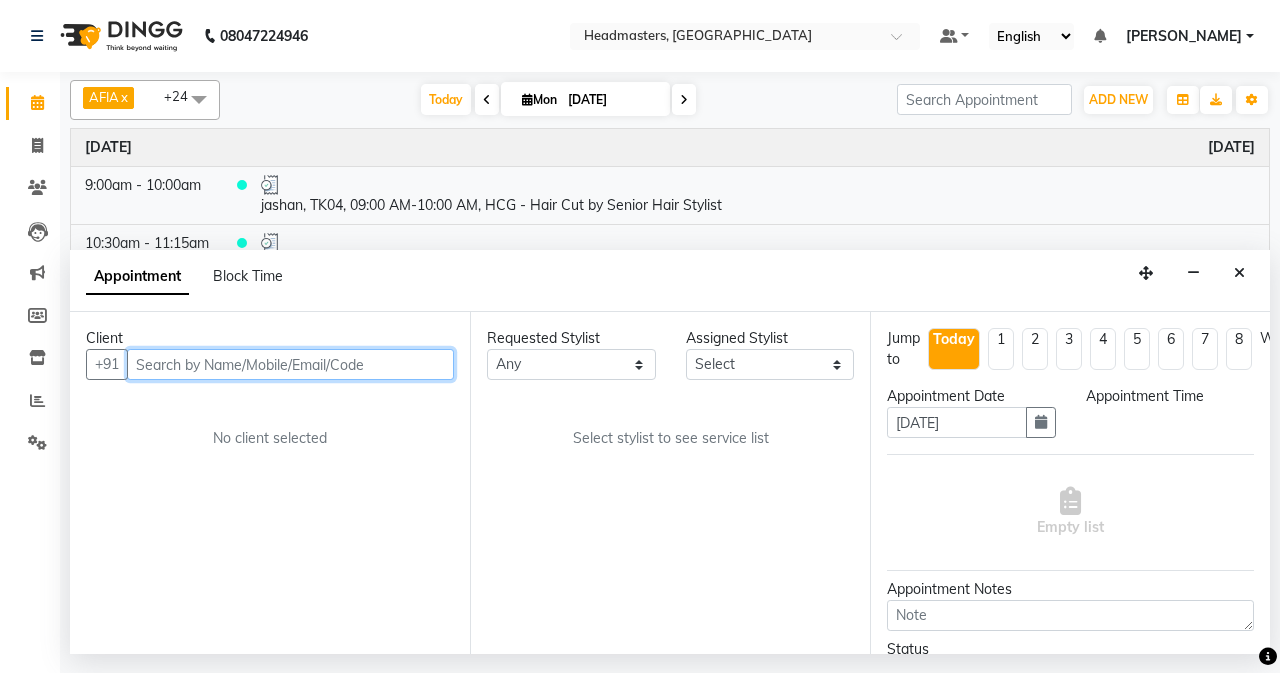 select on "540" 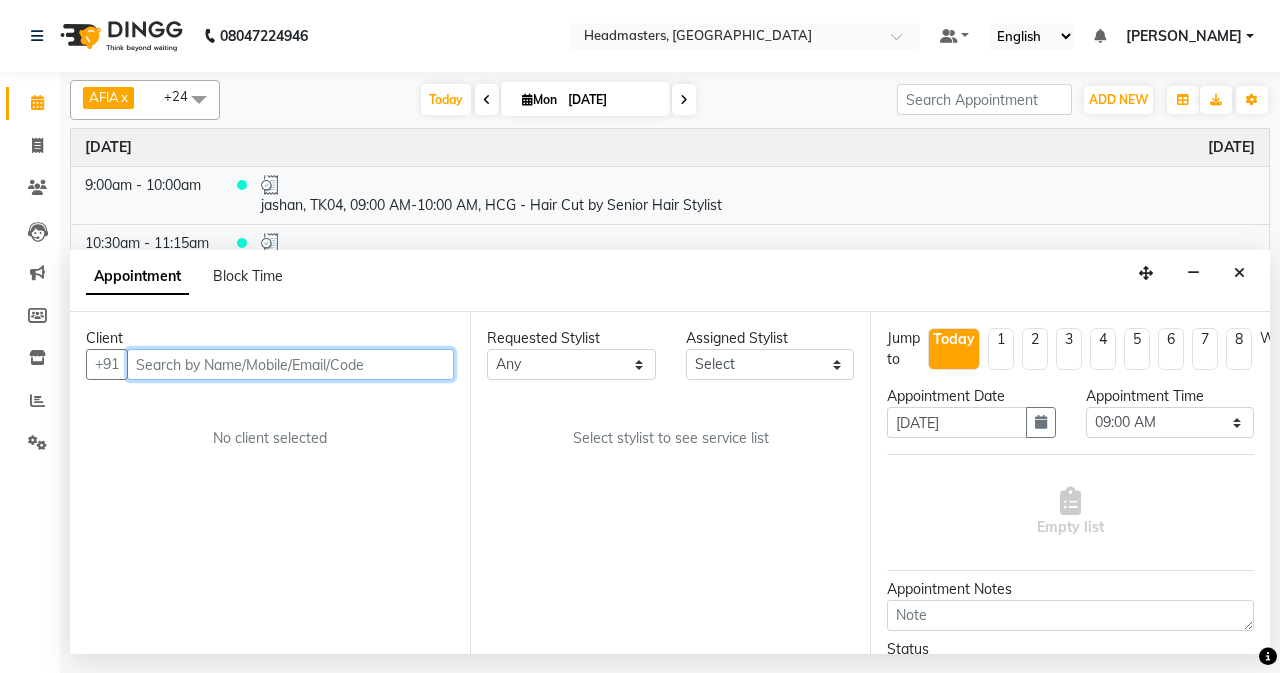 click at bounding box center (290, 364) 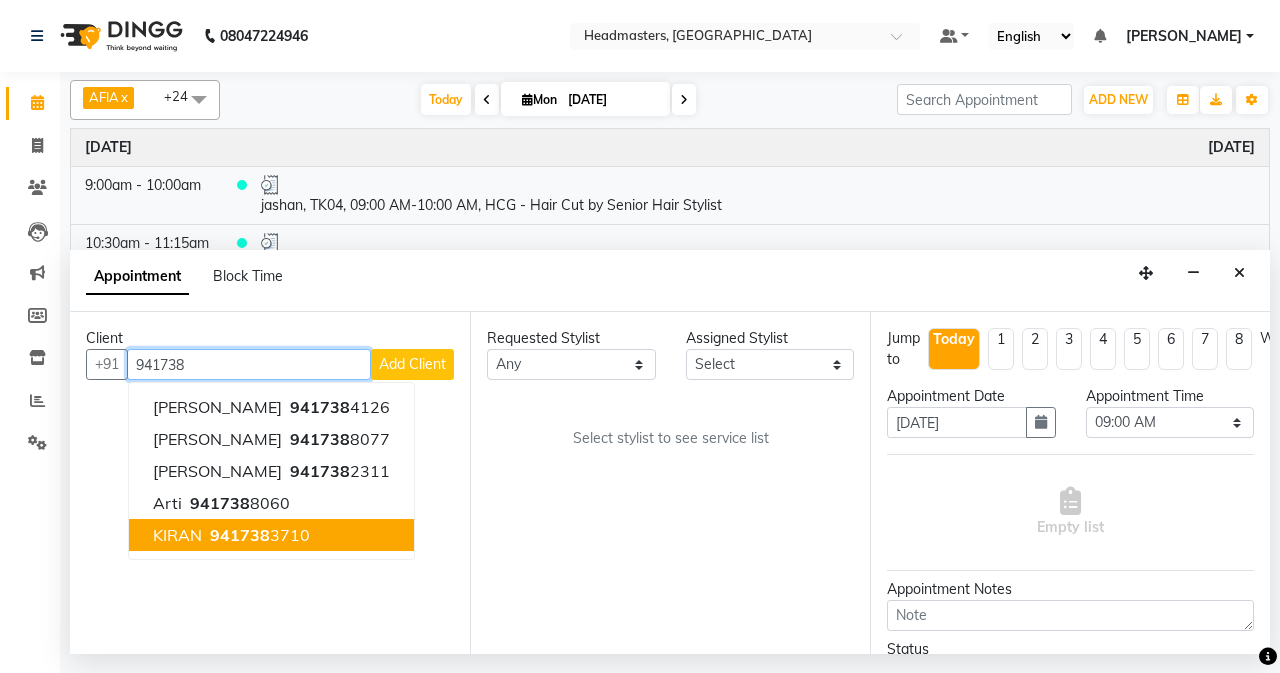 click on "KIRAN   941738 3710" at bounding box center (271, 535) 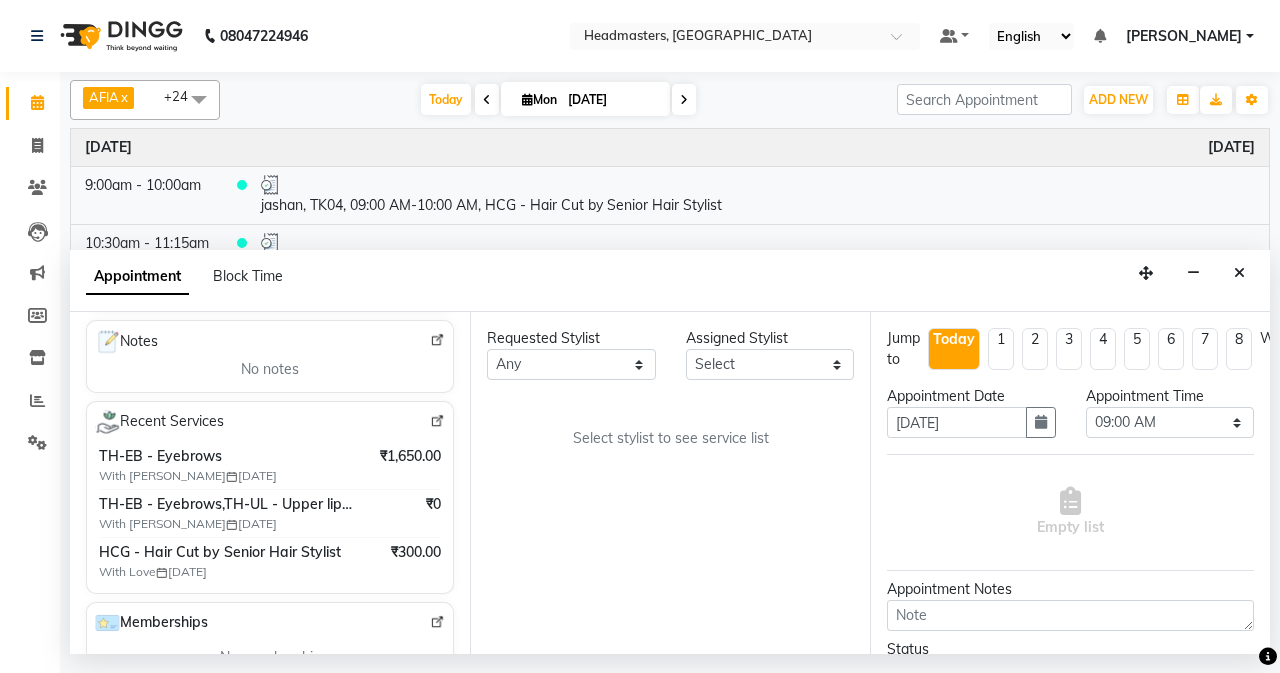 scroll, scrollTop: 500, scrollLeft: 0, axis: vertical 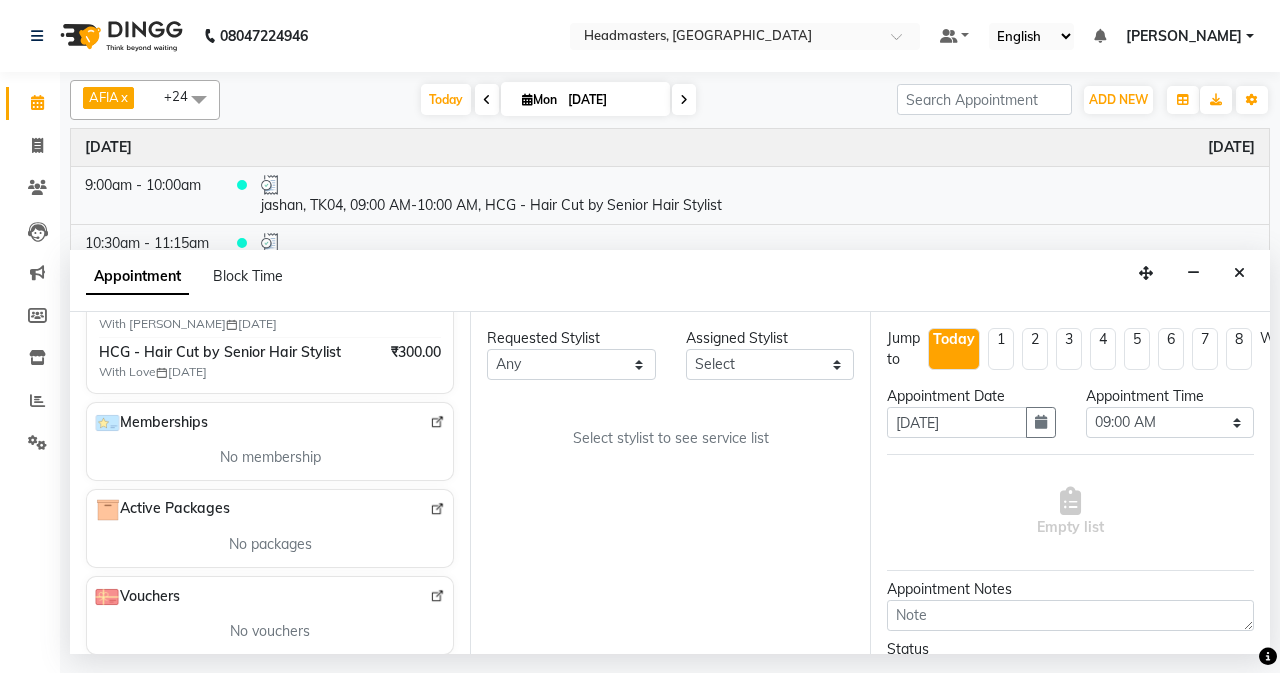 type on "9417383710" 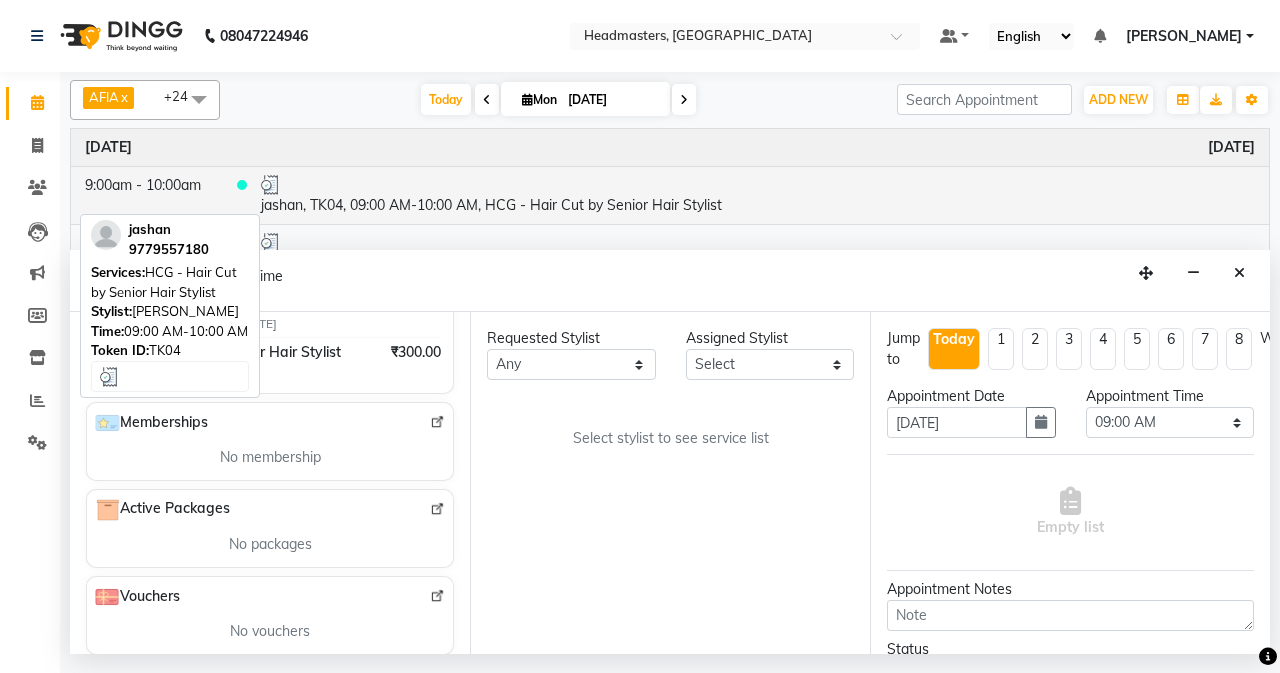 click at bounding box center (758, 185) 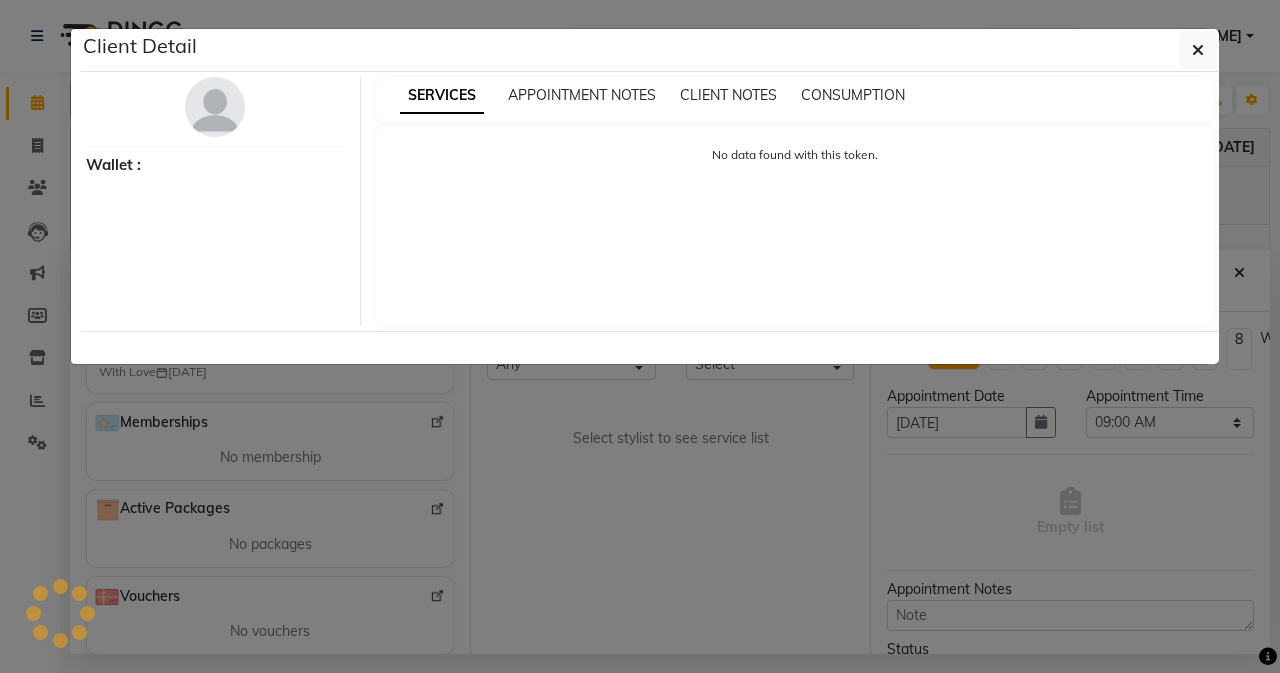 select on "3" 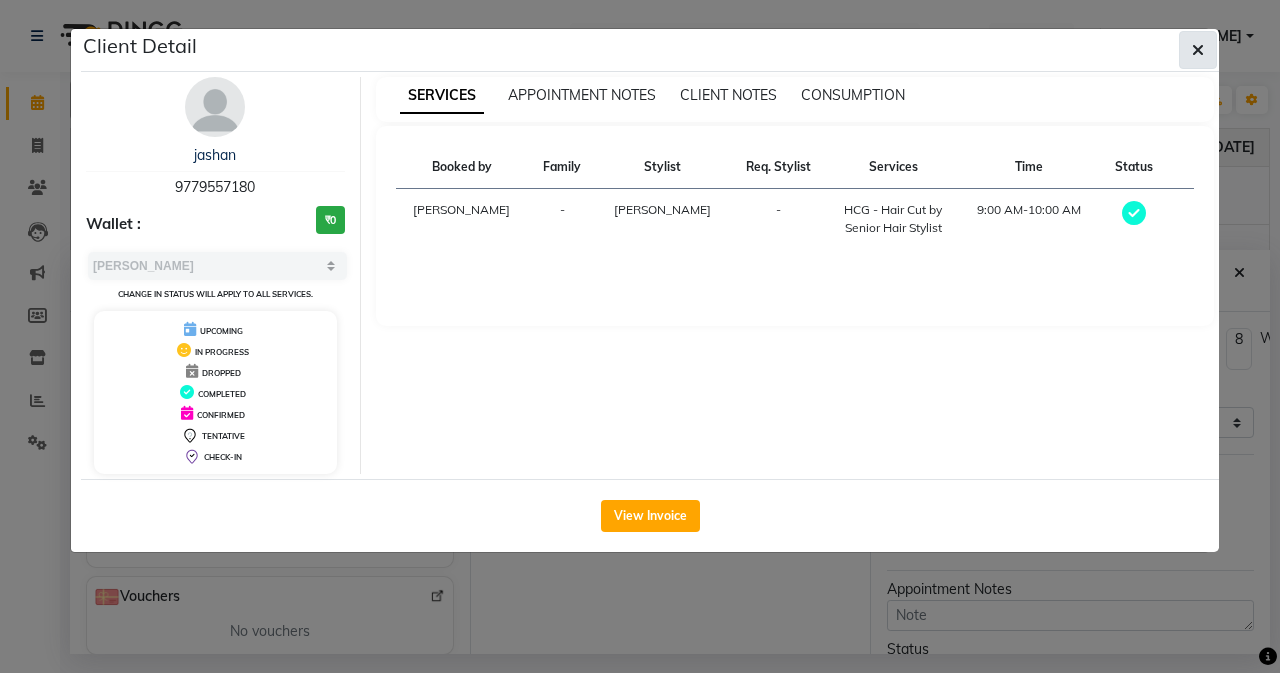 click 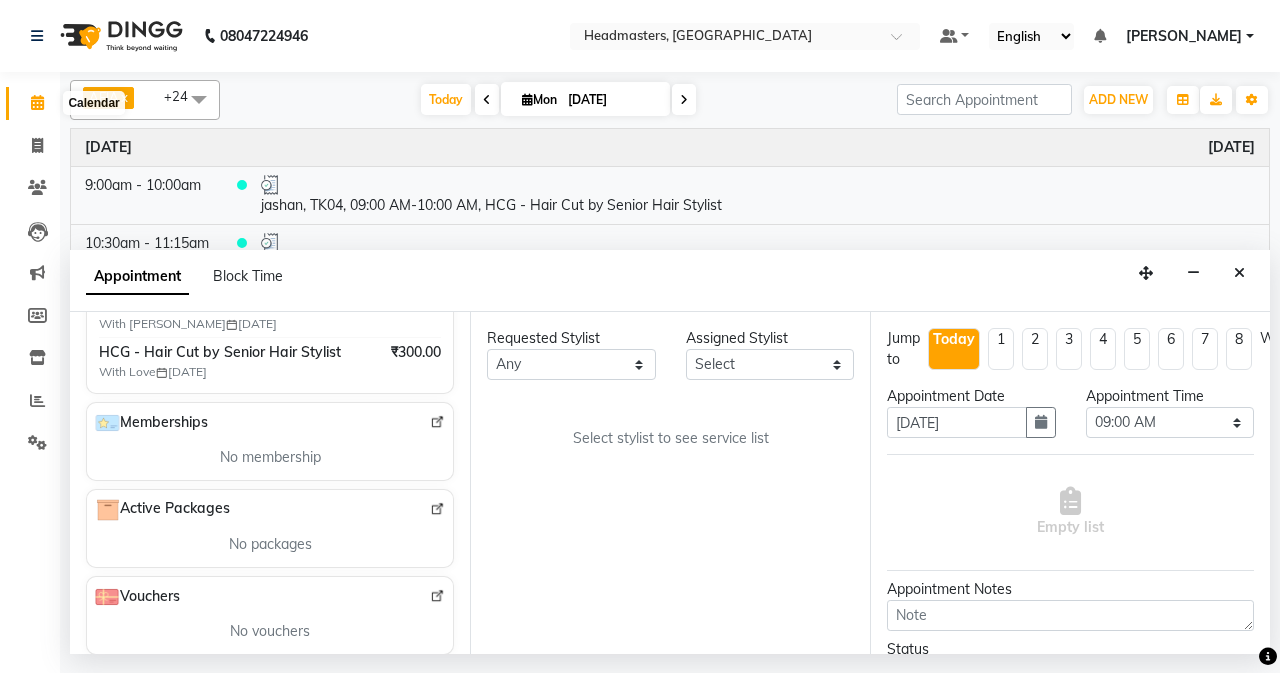 click 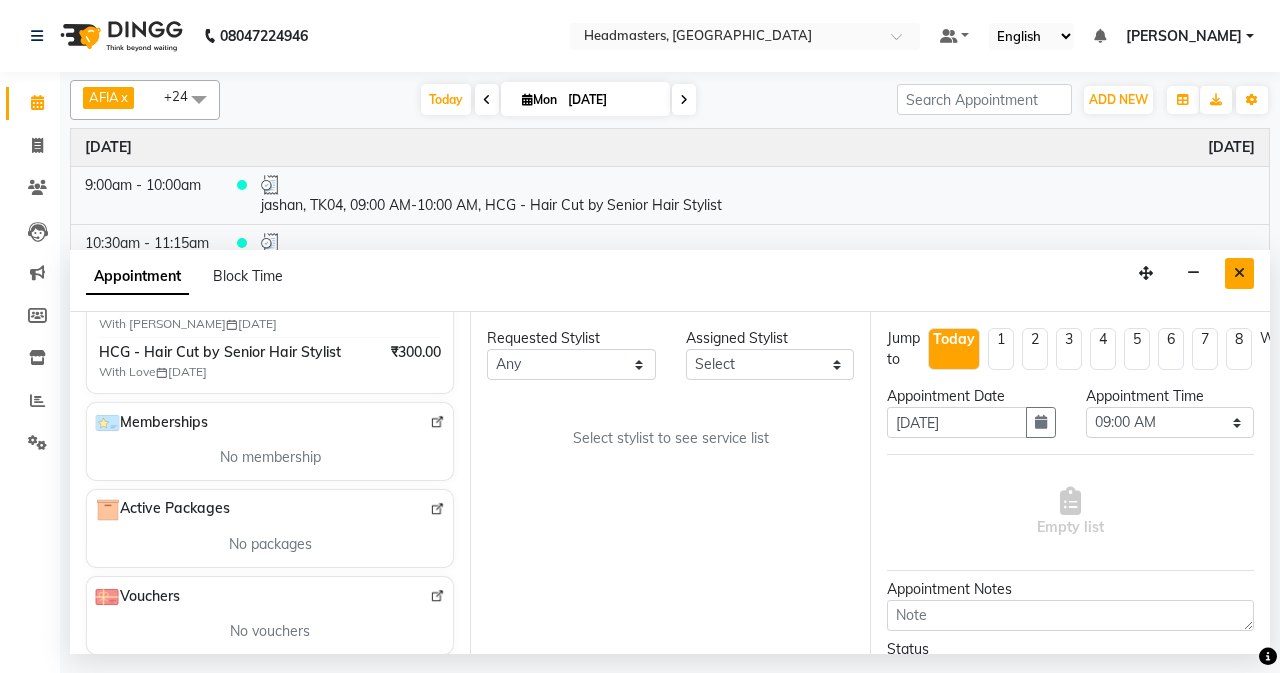 click at bounding box center (1239, 273) 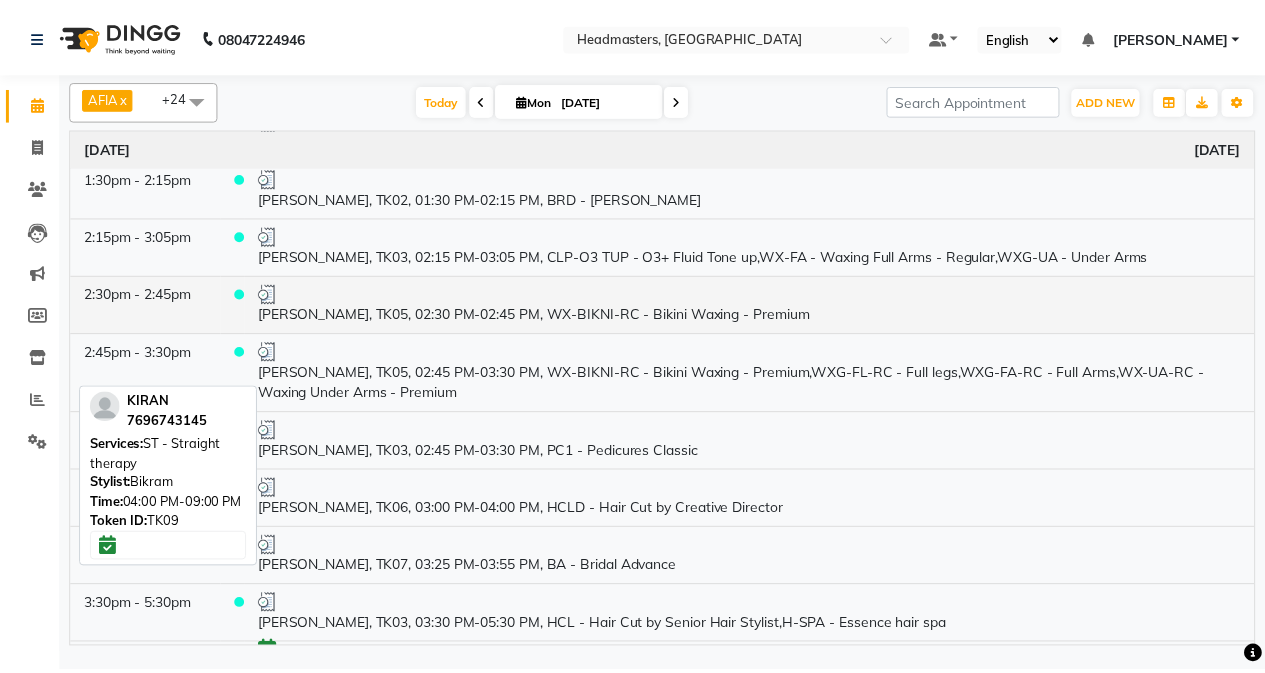 scroll, scrollTop: 500, scrollLeft: 0, axis: vertical 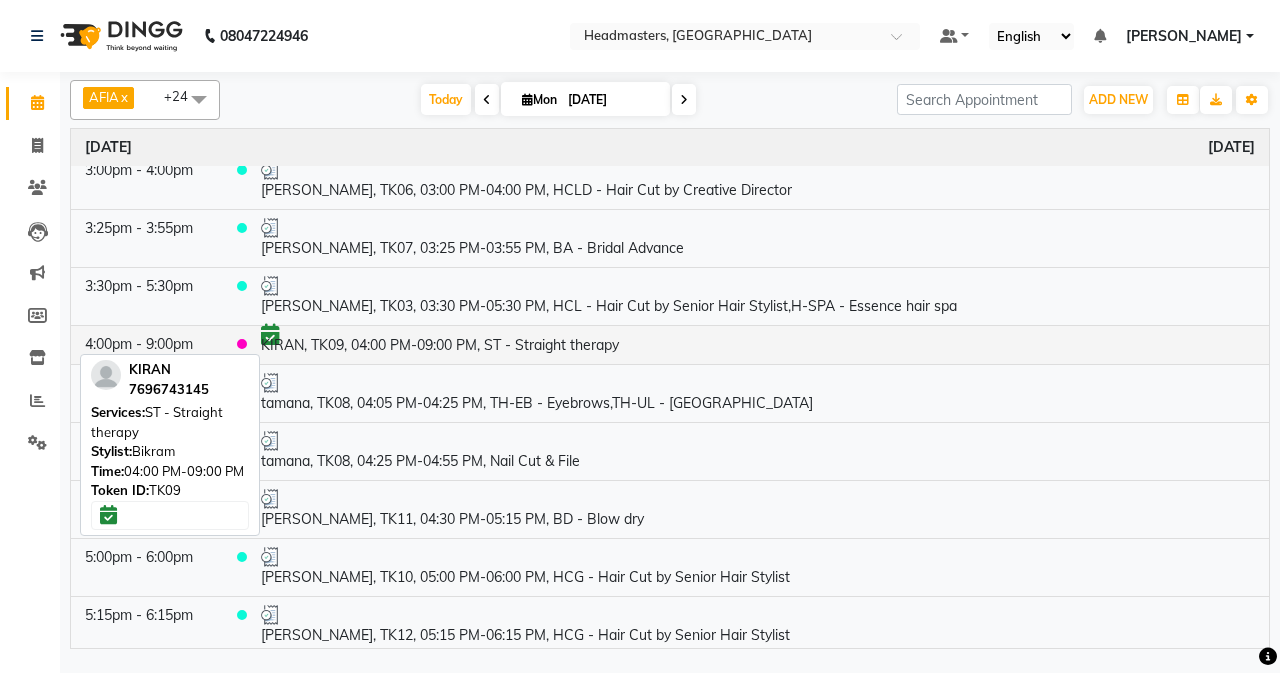click on "KIRAN, TK09, 04:00 PM-09:00 PM, ST  - Straight therapy" at bounding box center [758, 344] 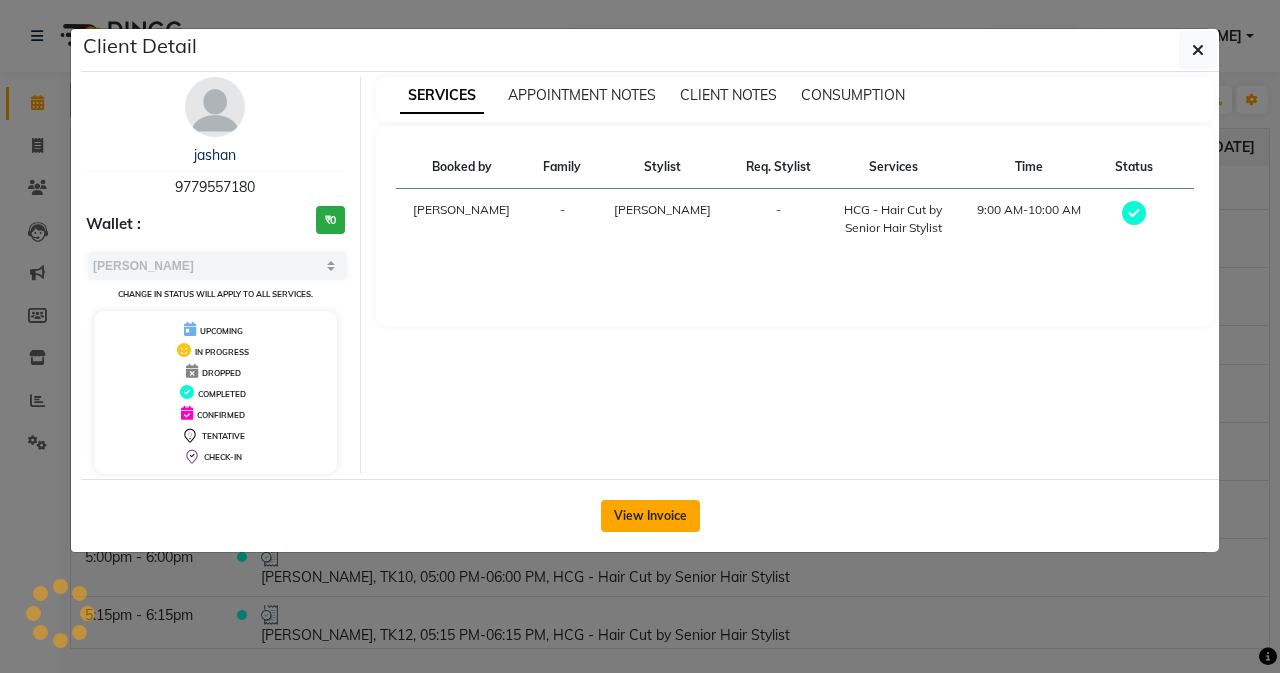 select on "6" 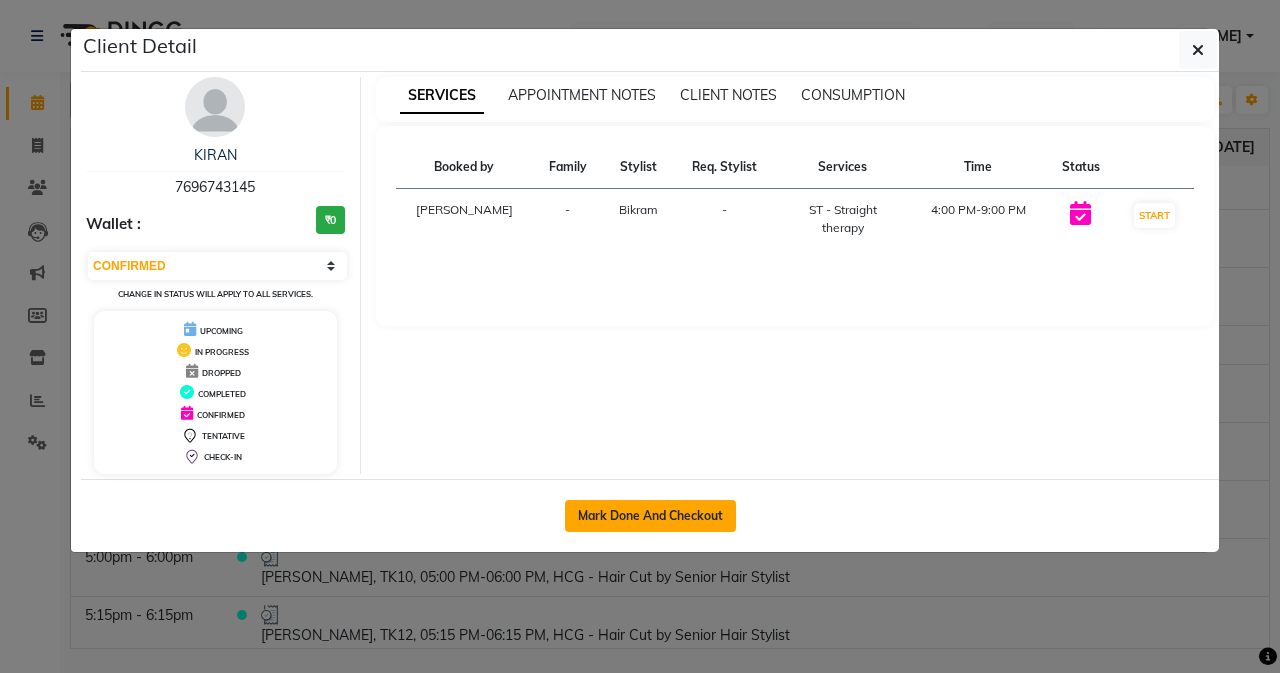 click on "Mark Done And Checkout" 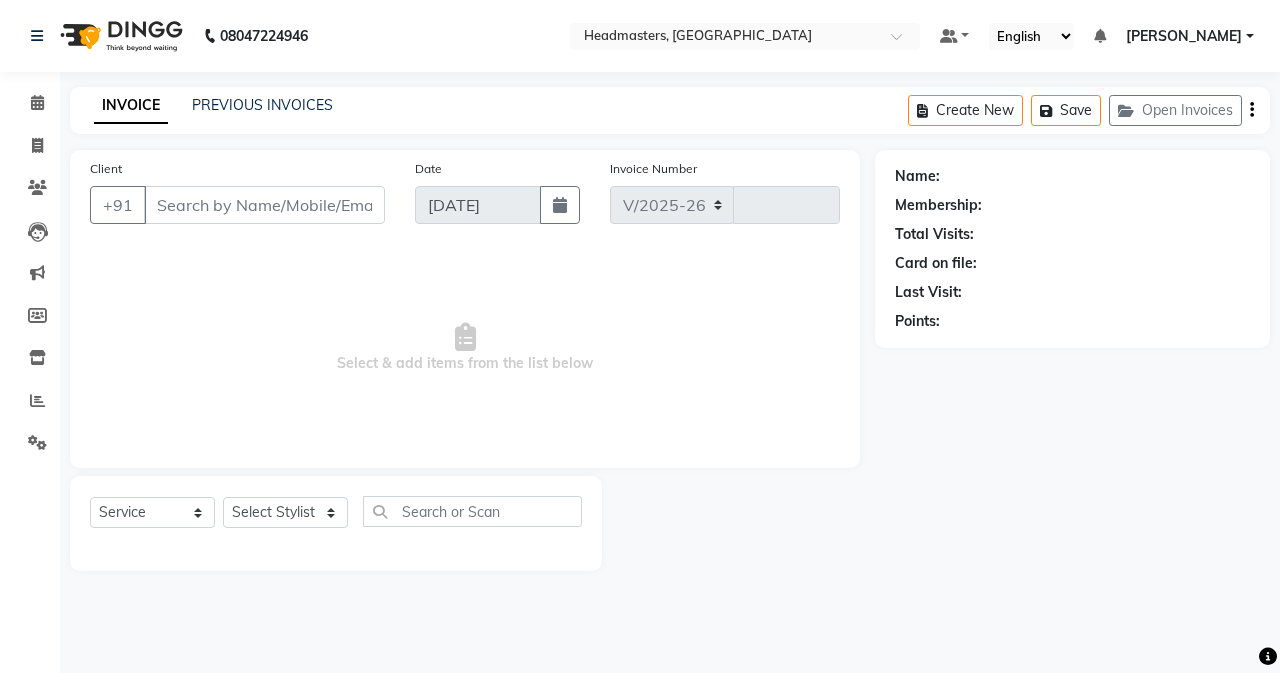 select on "7136" 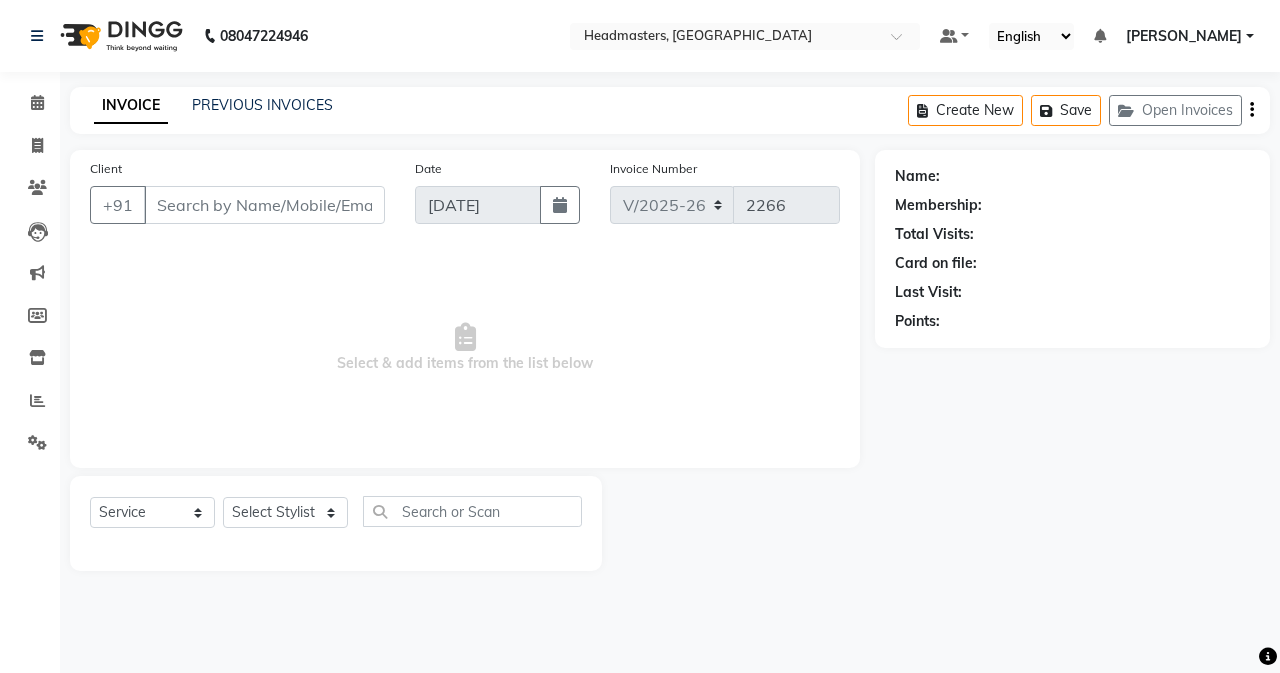 type on "7696743145" 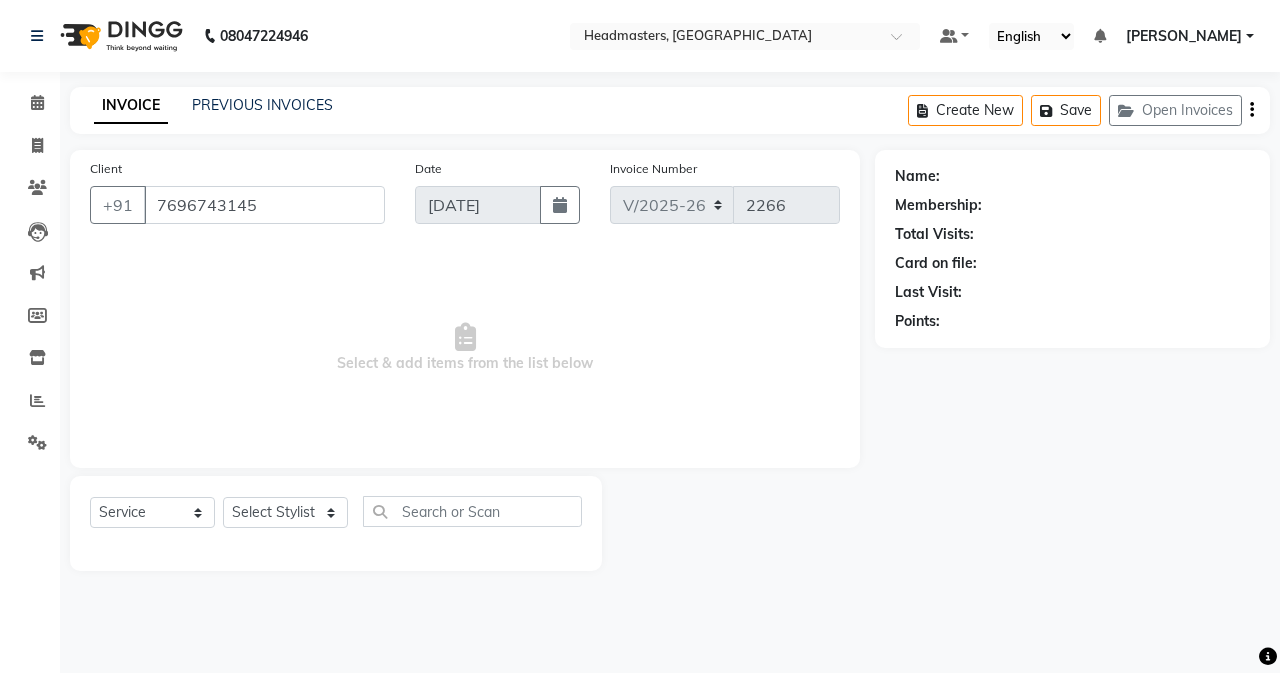 select on "60661" 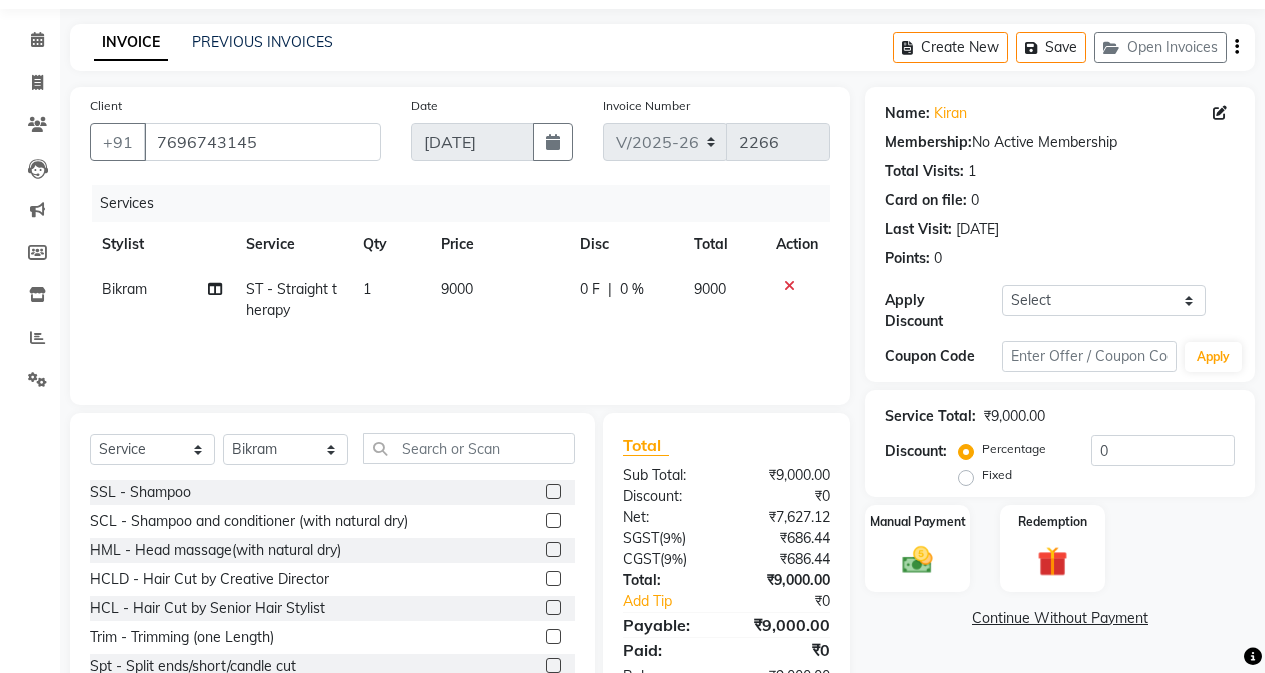 scroll, scrollTop: 128, scrollLeft: 0, axis: vertical 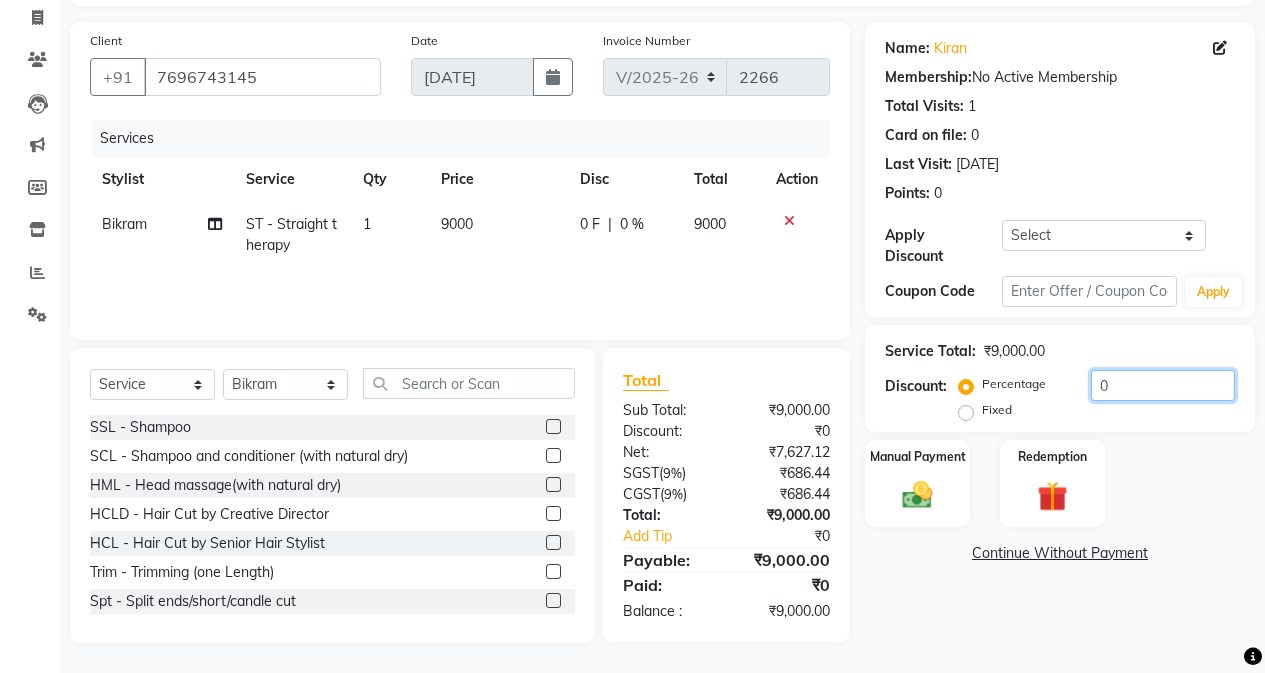 click on "0" 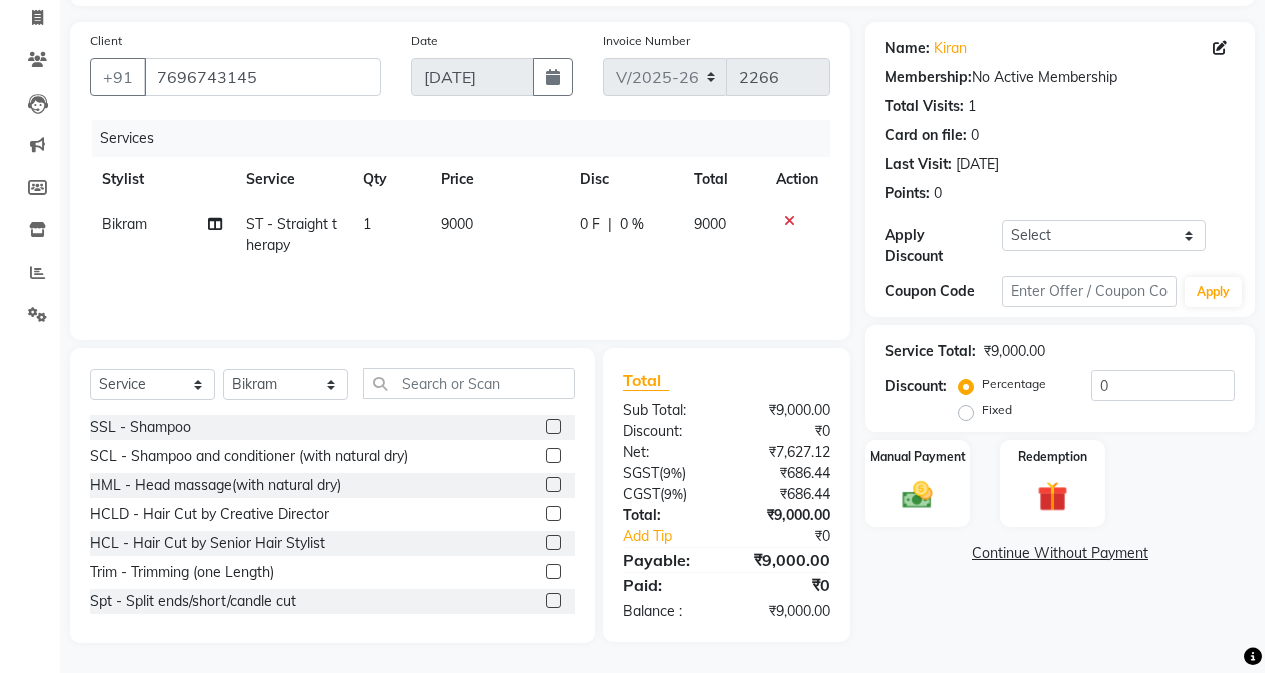 click on "Fixed" 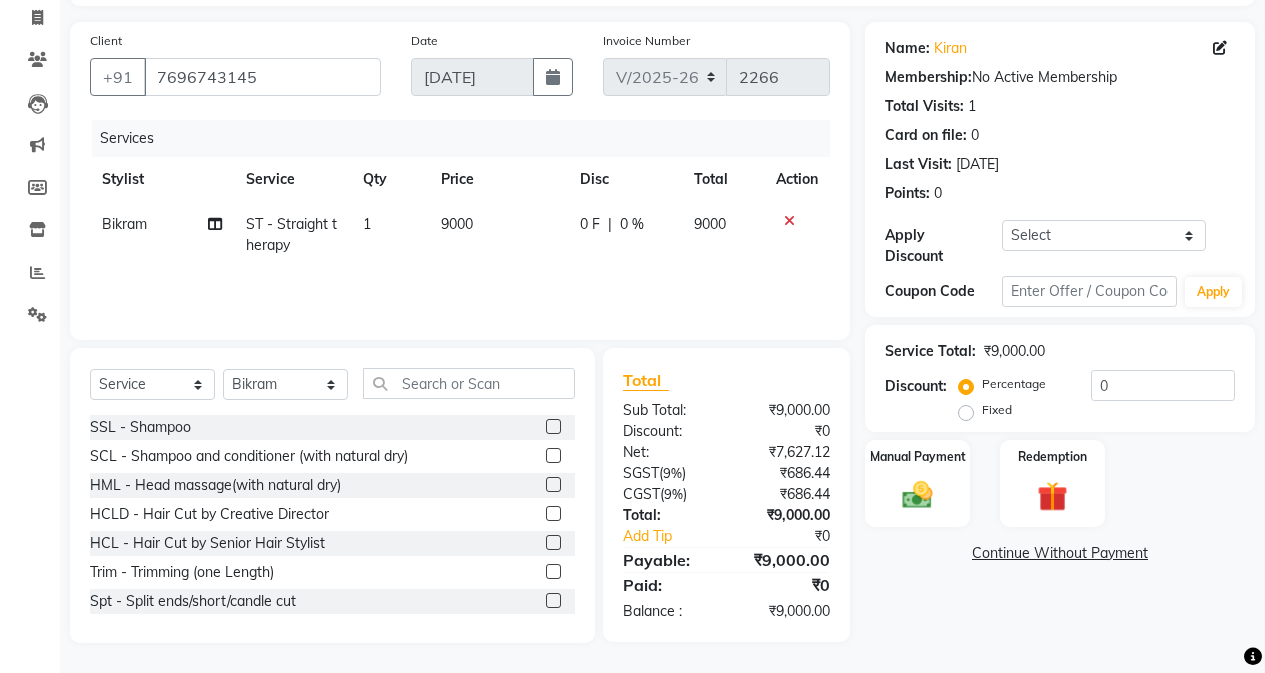 click on "Fixed" 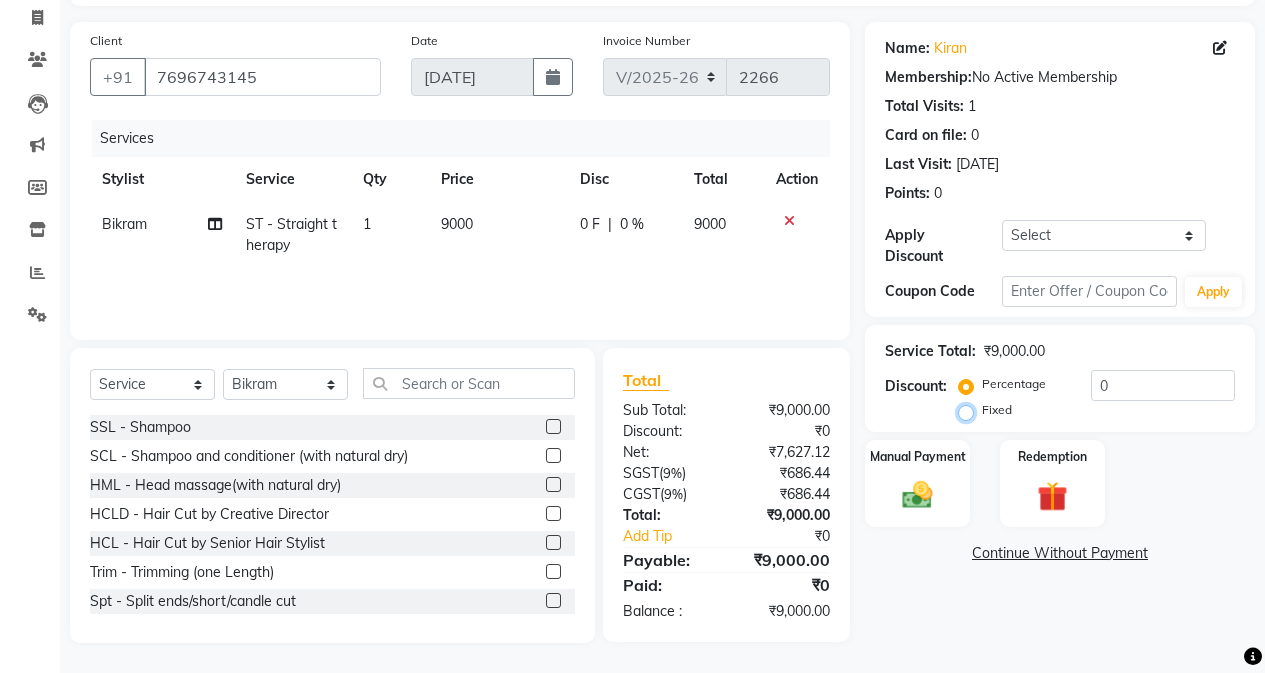 click on "Fixed" at bounding box center (970, 410) 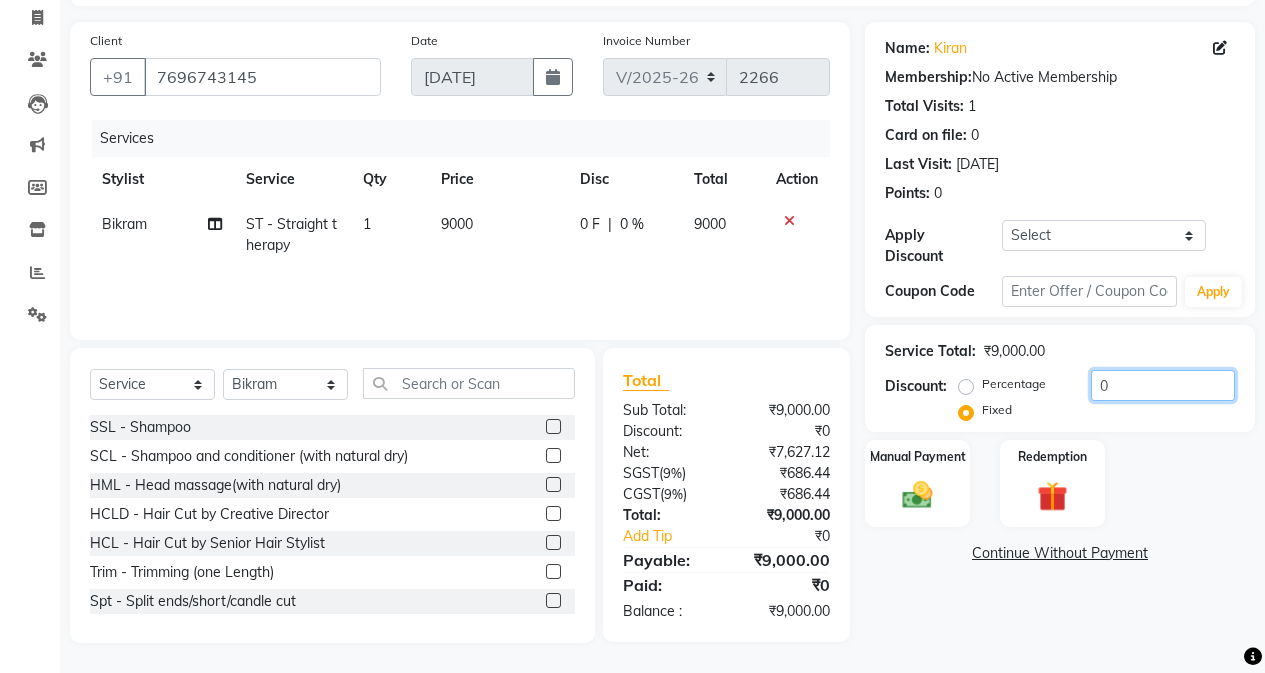 click on "0" 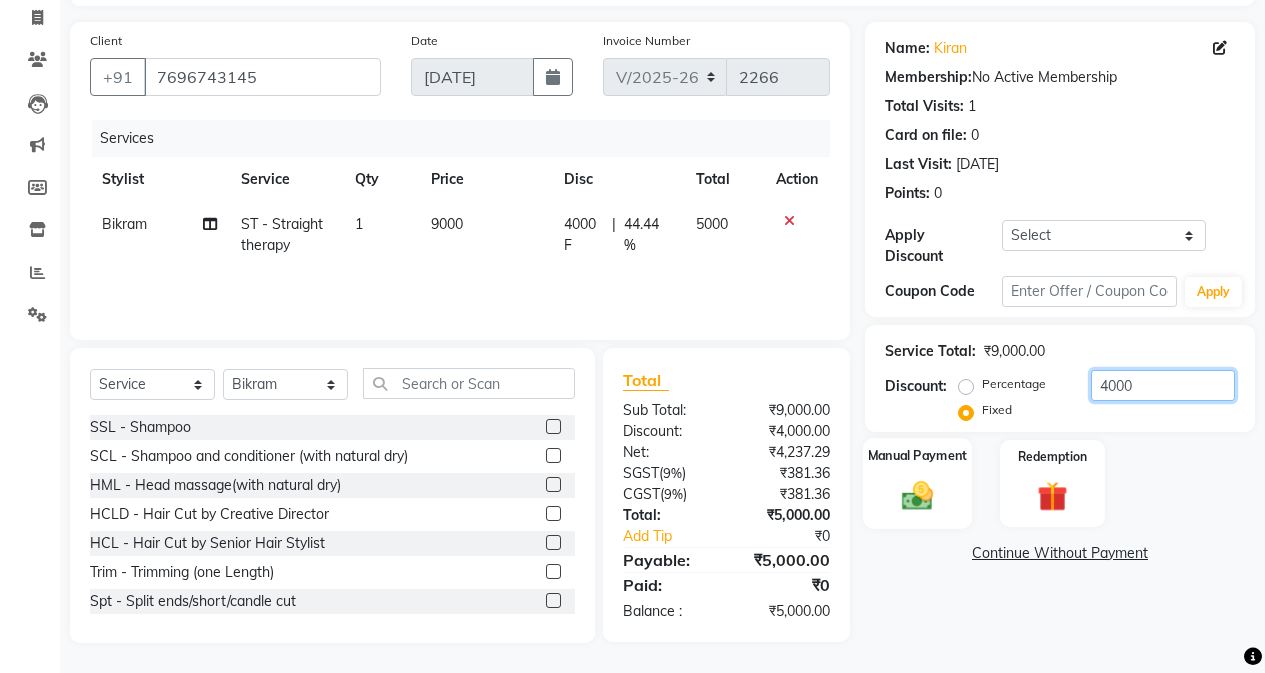 type on "4000" 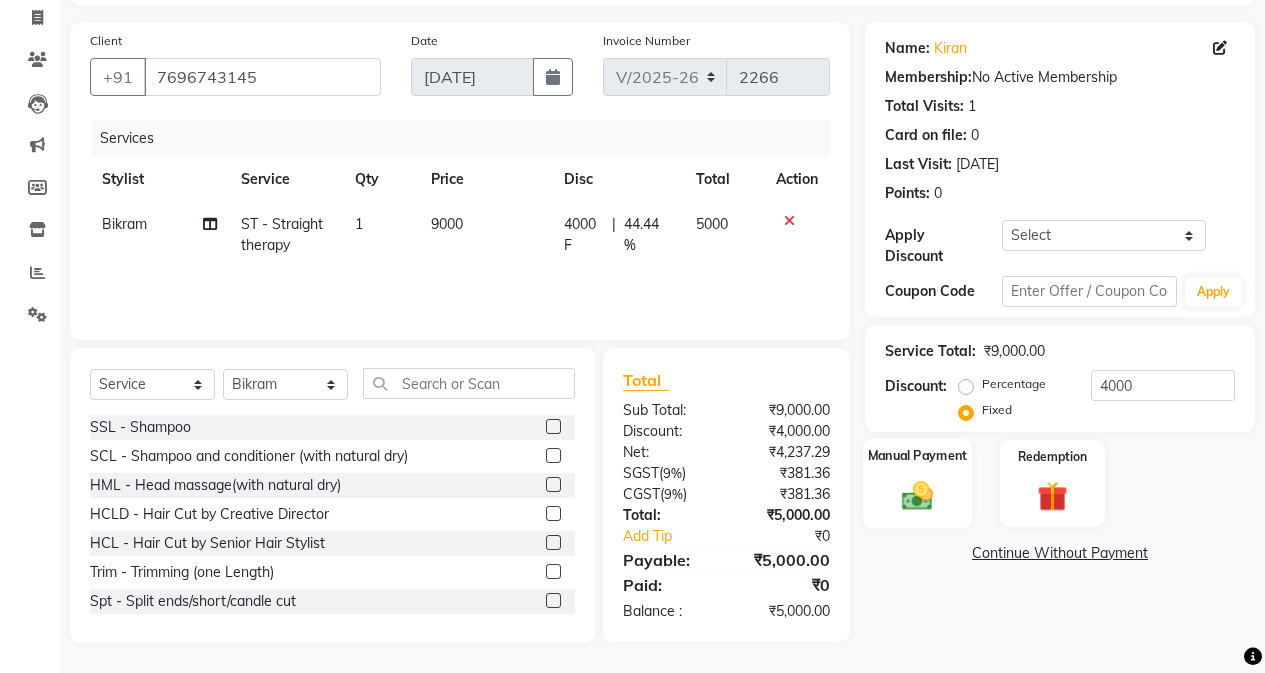click on "Manual Payment" 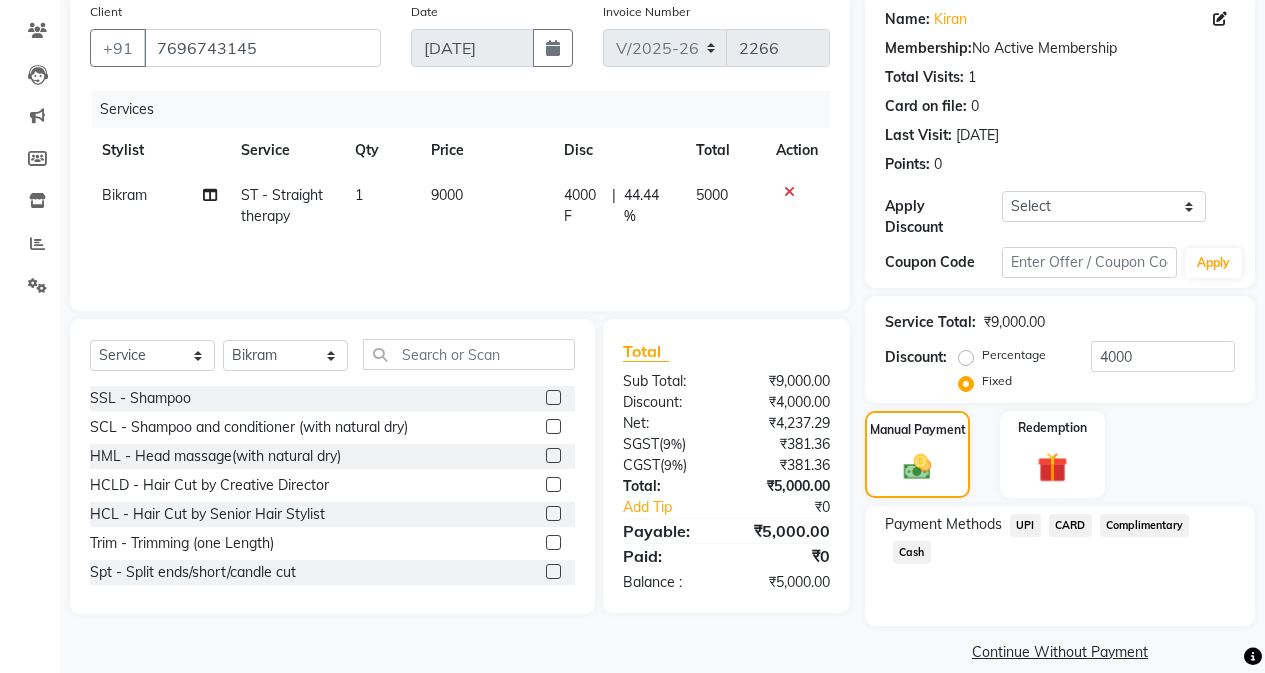 scroll, scrollTop: 165, scrollLeft: 0, axis: vertical 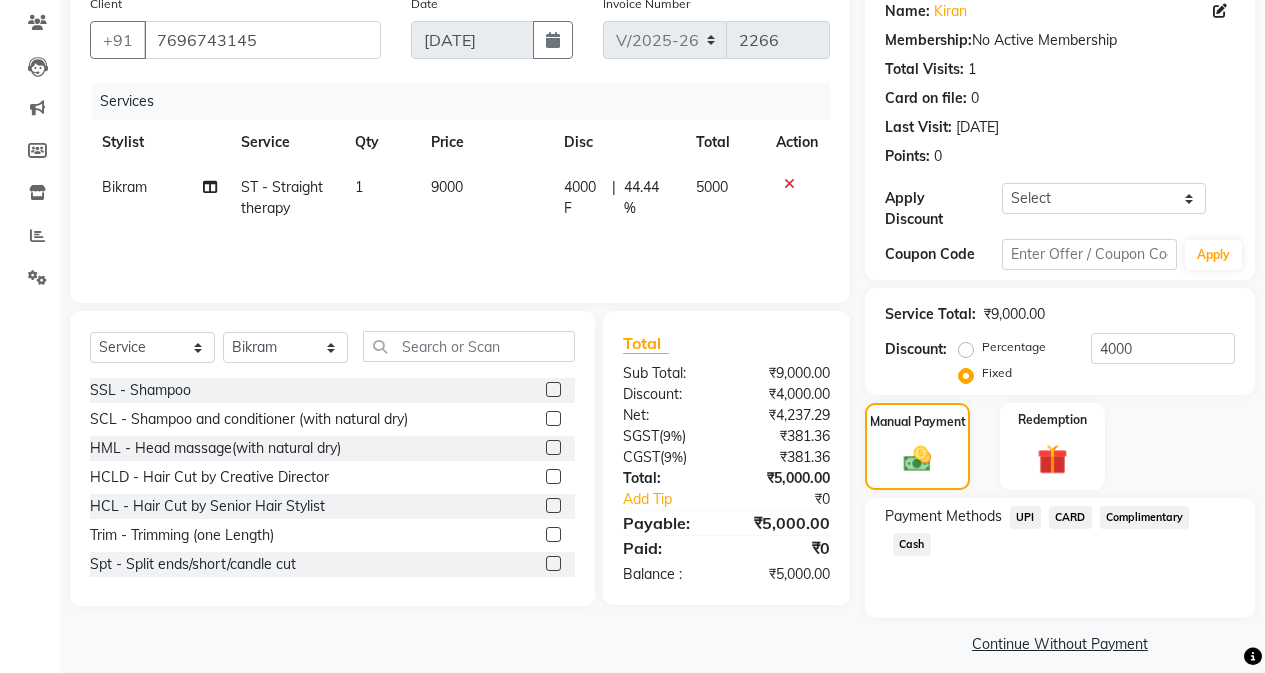 click on "Cash" 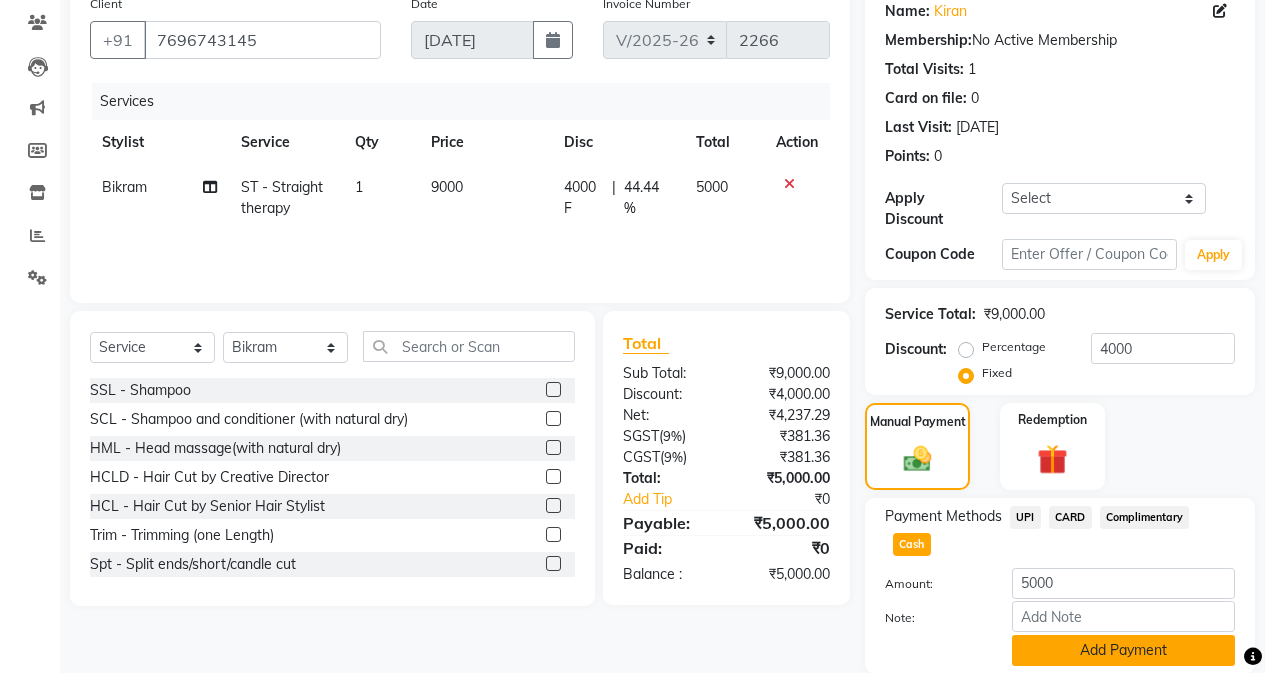 click on "Add Payment" 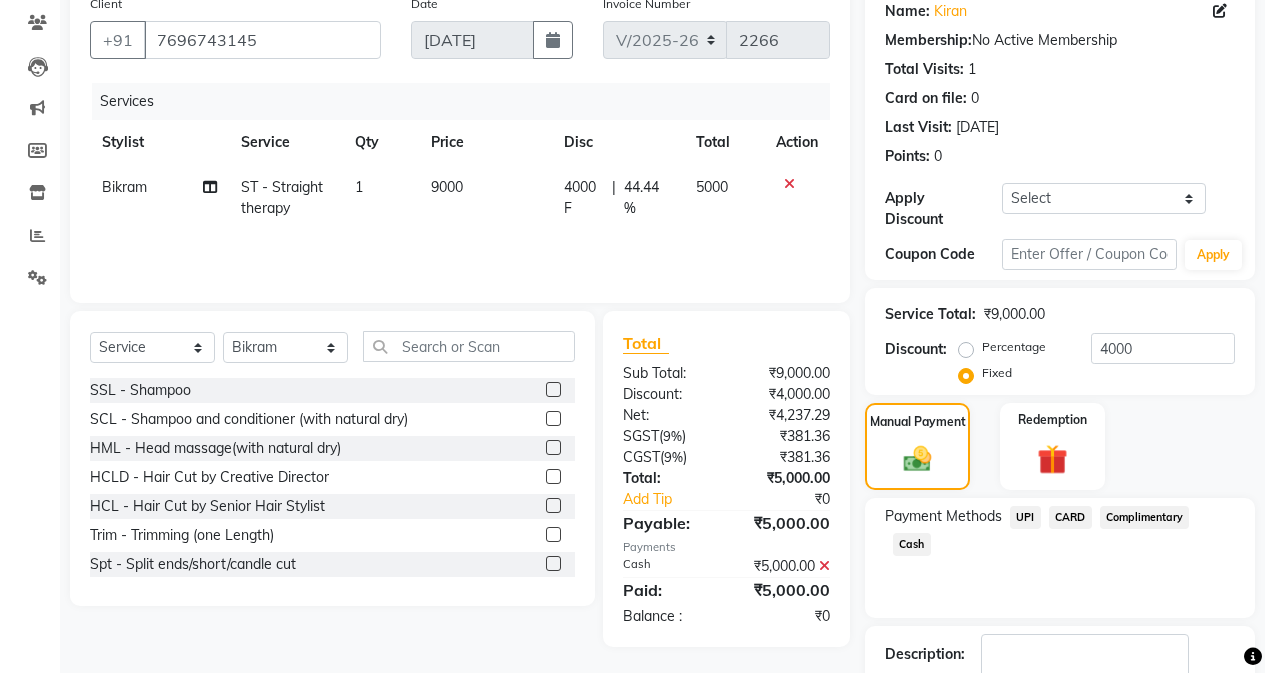 scroll, scrollTop: 249, scrollLeft: 0, axis: vertical 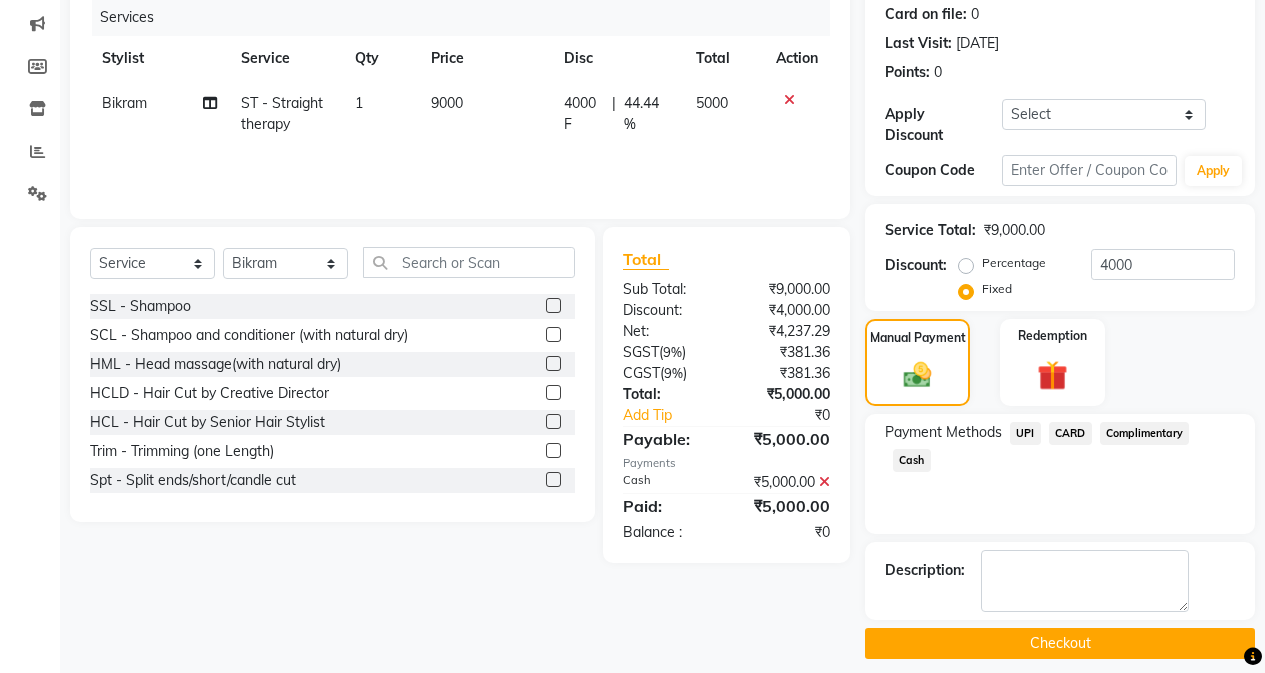 click on "Checkout" 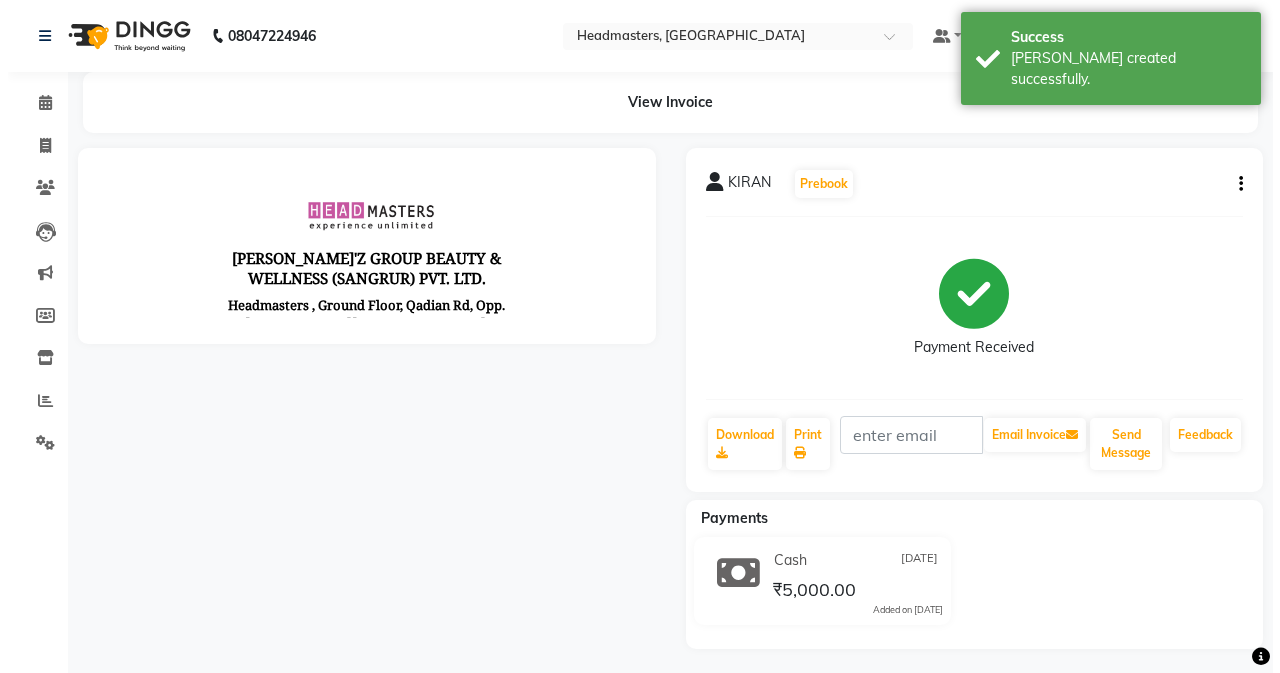 scroll, scrollTop: 0, scrollLeft: 0, axis: both 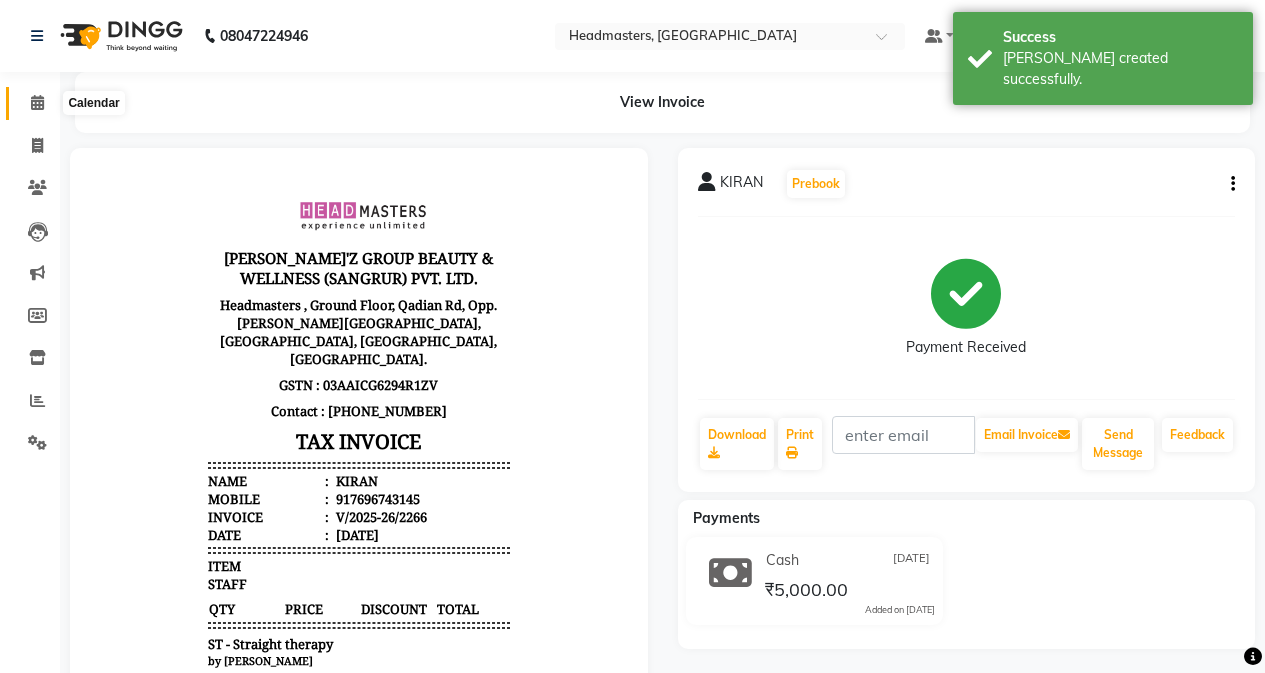 click 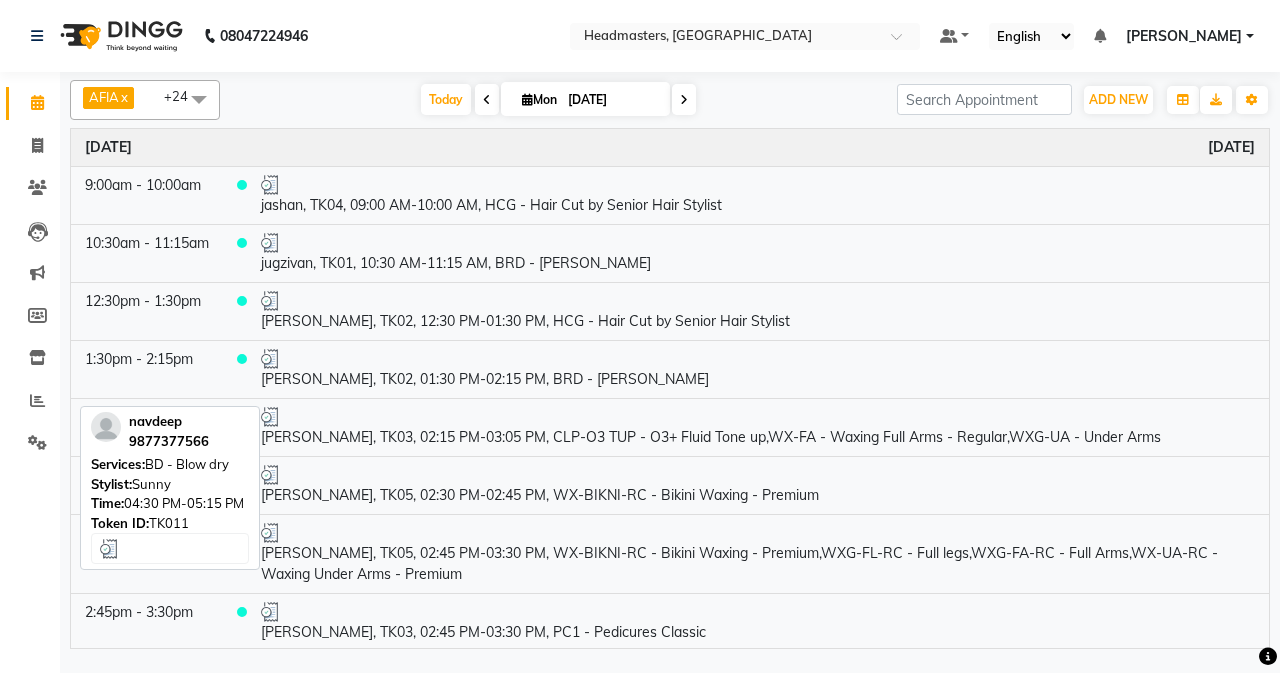 scroll, scrollTop: 583, scrollLeft: 0, axis: vertical 